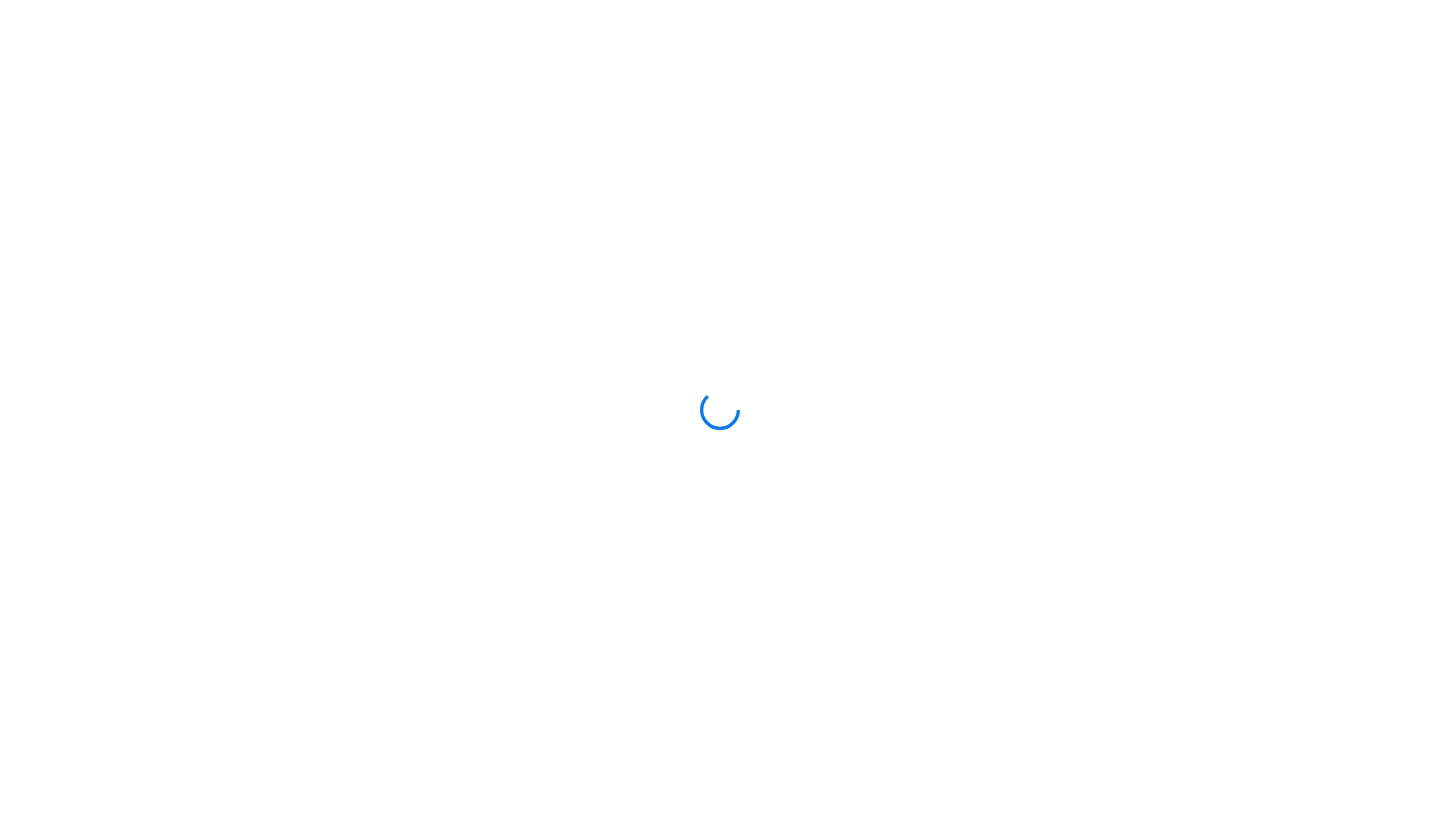 scroll, scrollTop: 0, scrollLeft: 0, axis: both 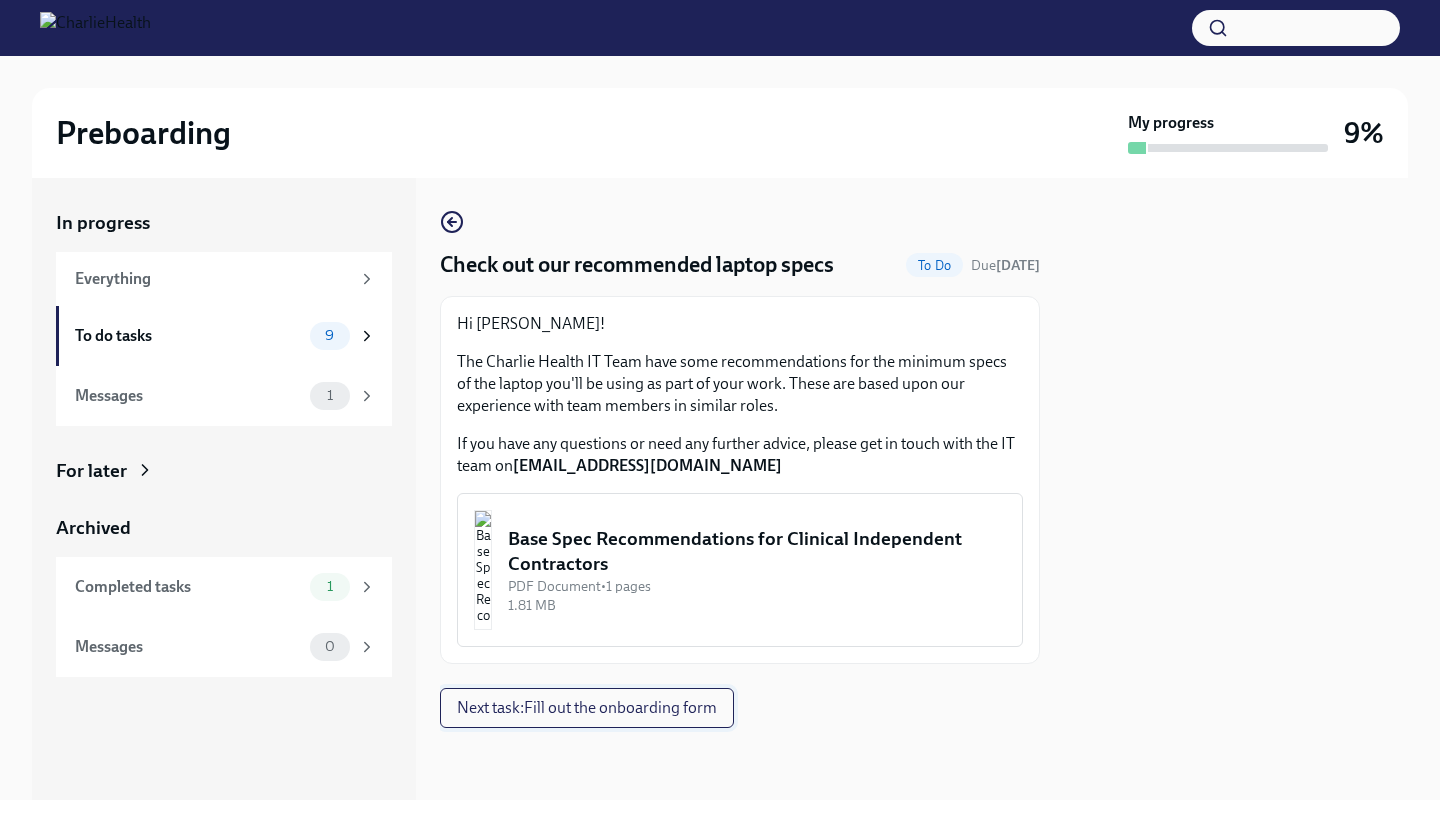 click on "Next task :  Fill out the onboarding form" at bounding box center [587, 708] 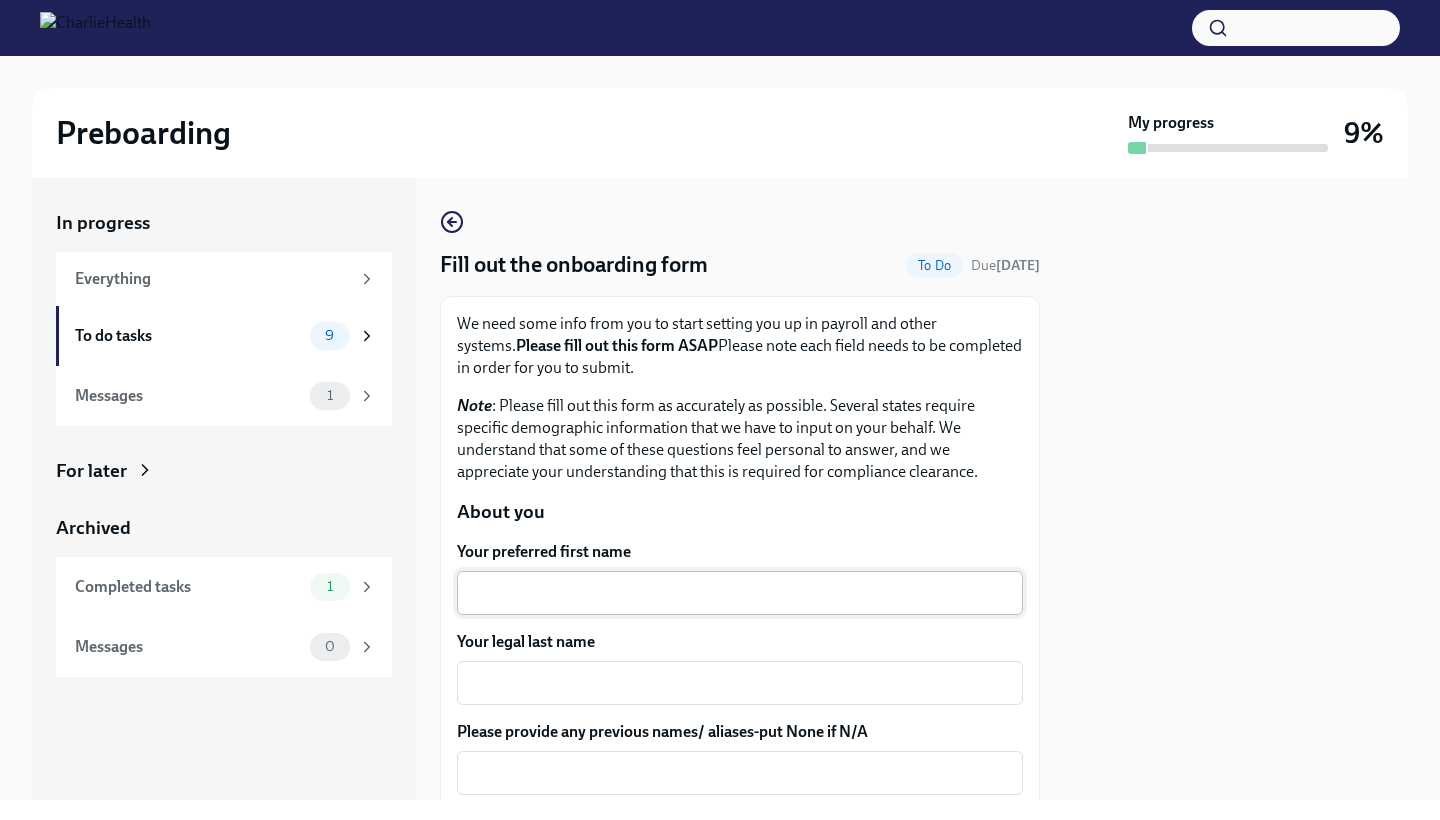 click on "Your preferred first name" at bounding box center (740, 593) 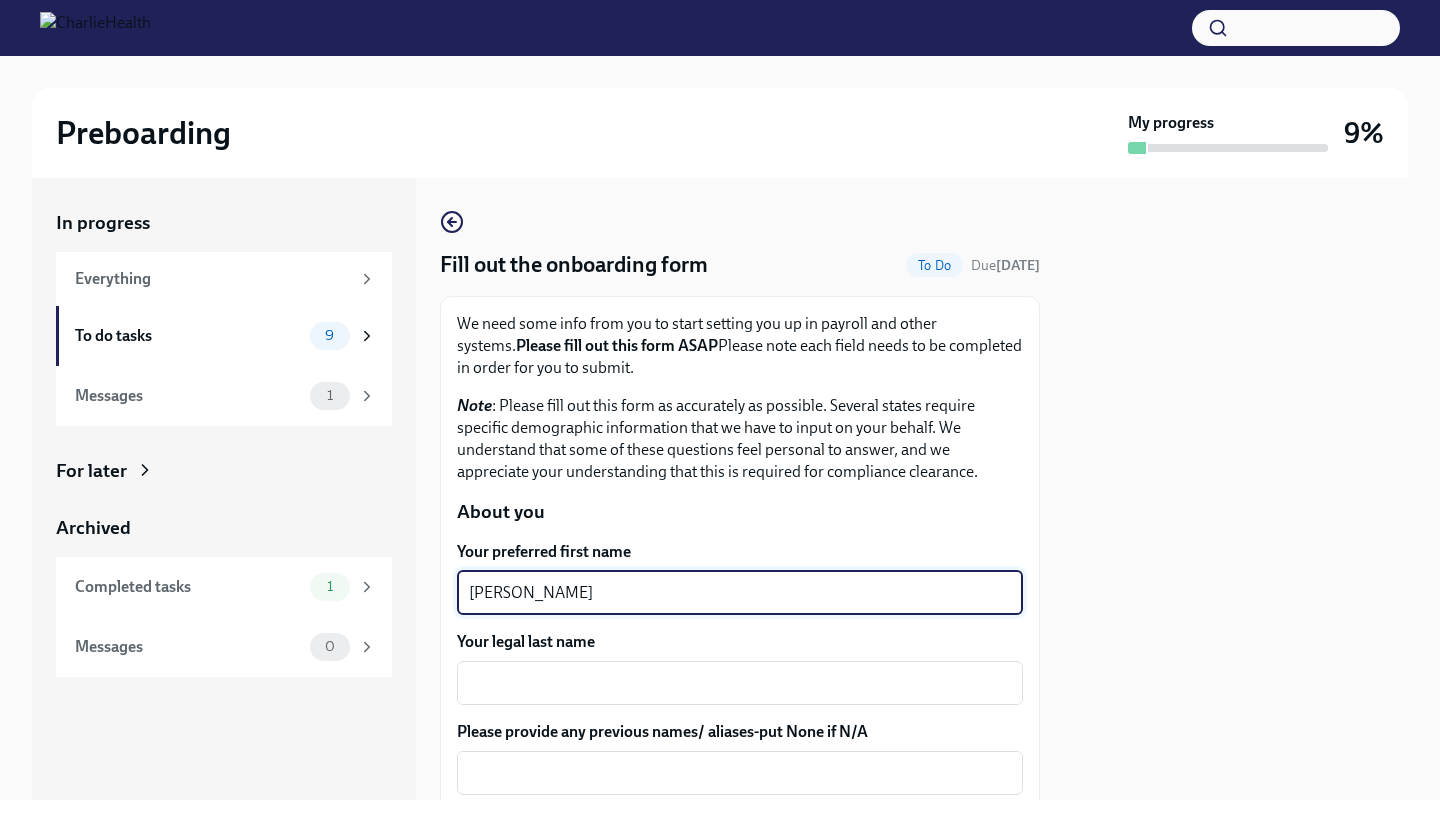 type on "[PERSON_NAME]" 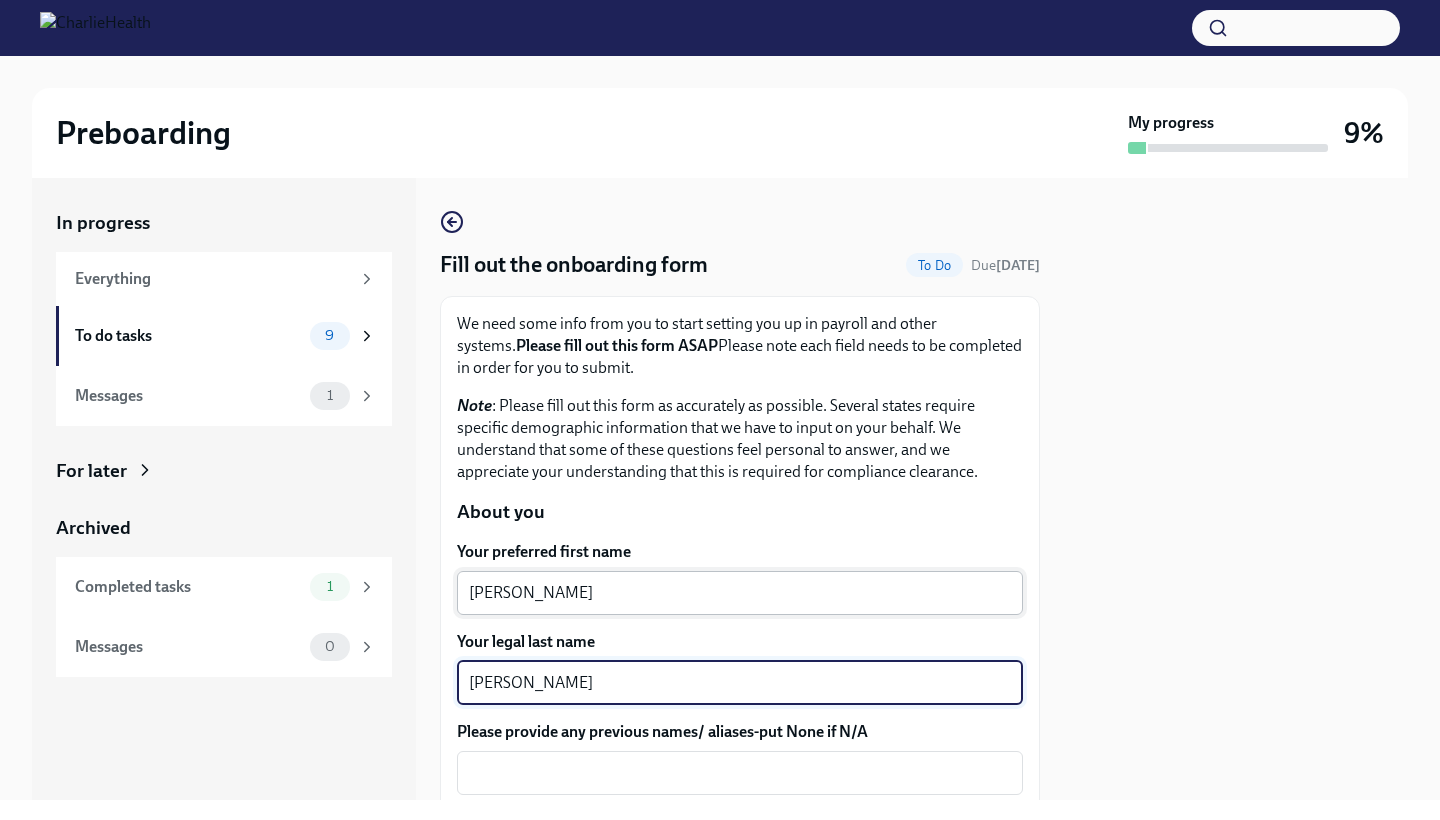 type on "[PERSON_NAME]" 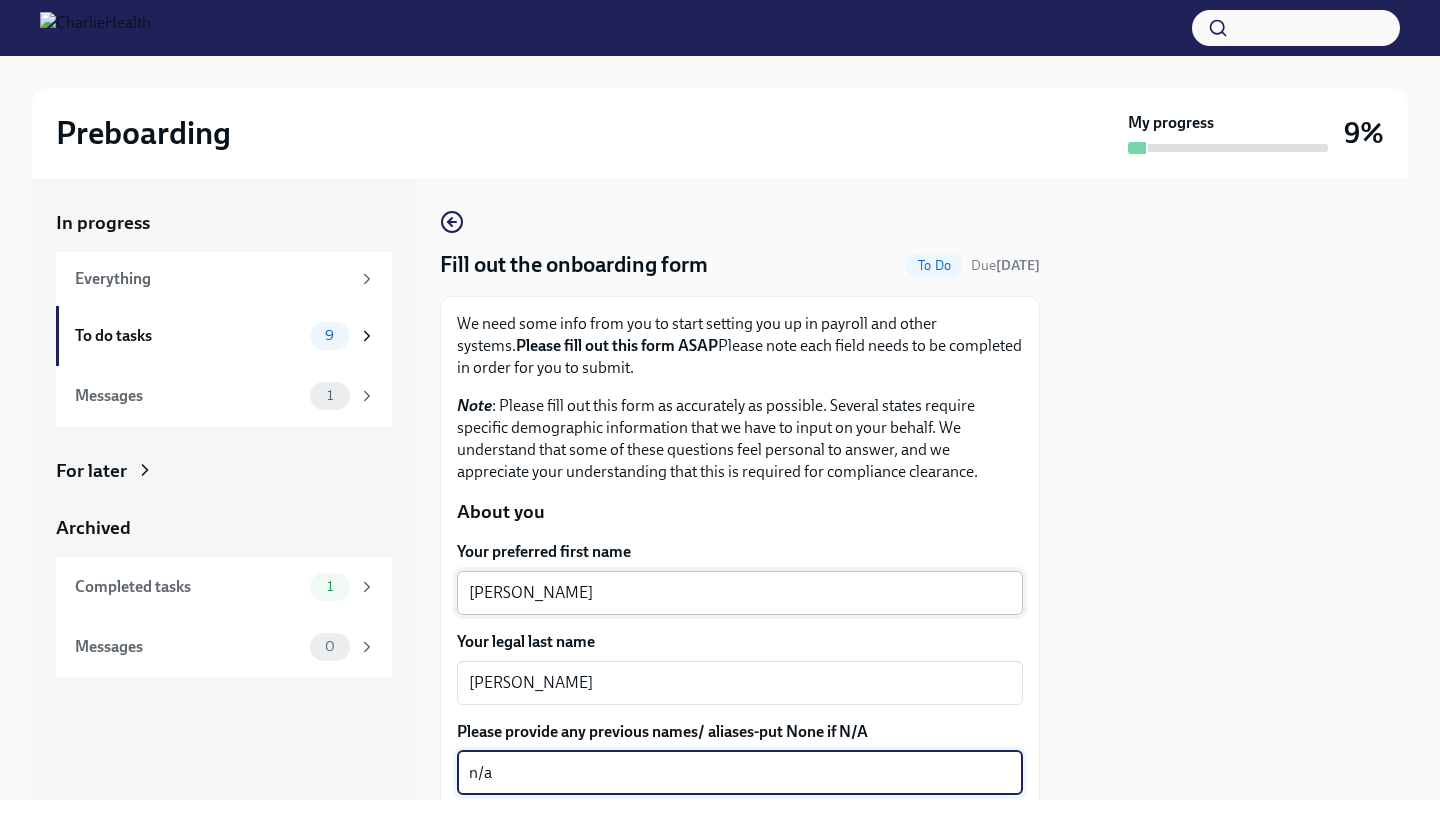 type on "n/a" 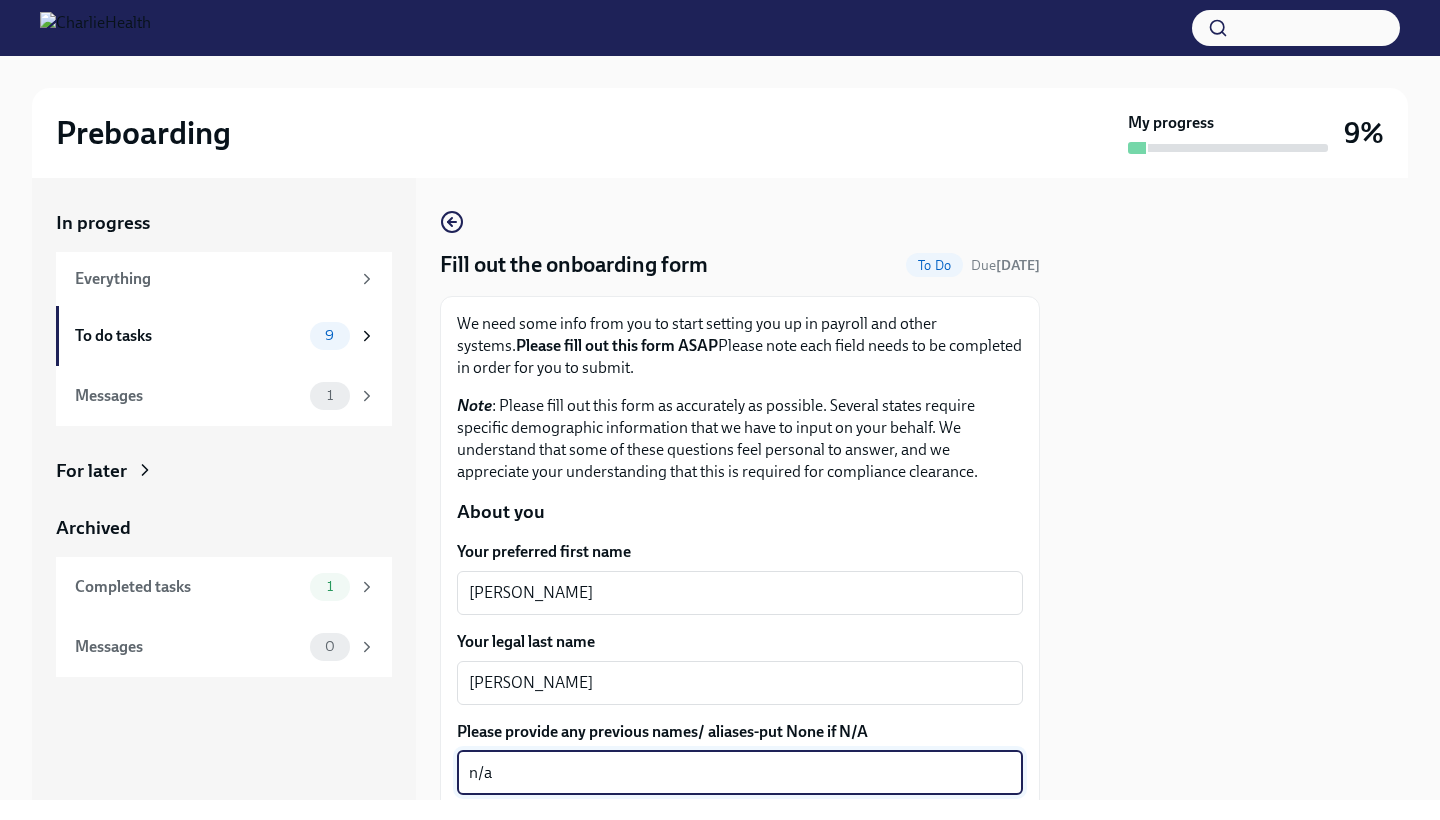 scroll, scrollTop: 371, scrollLeft: 0, axis: vertical 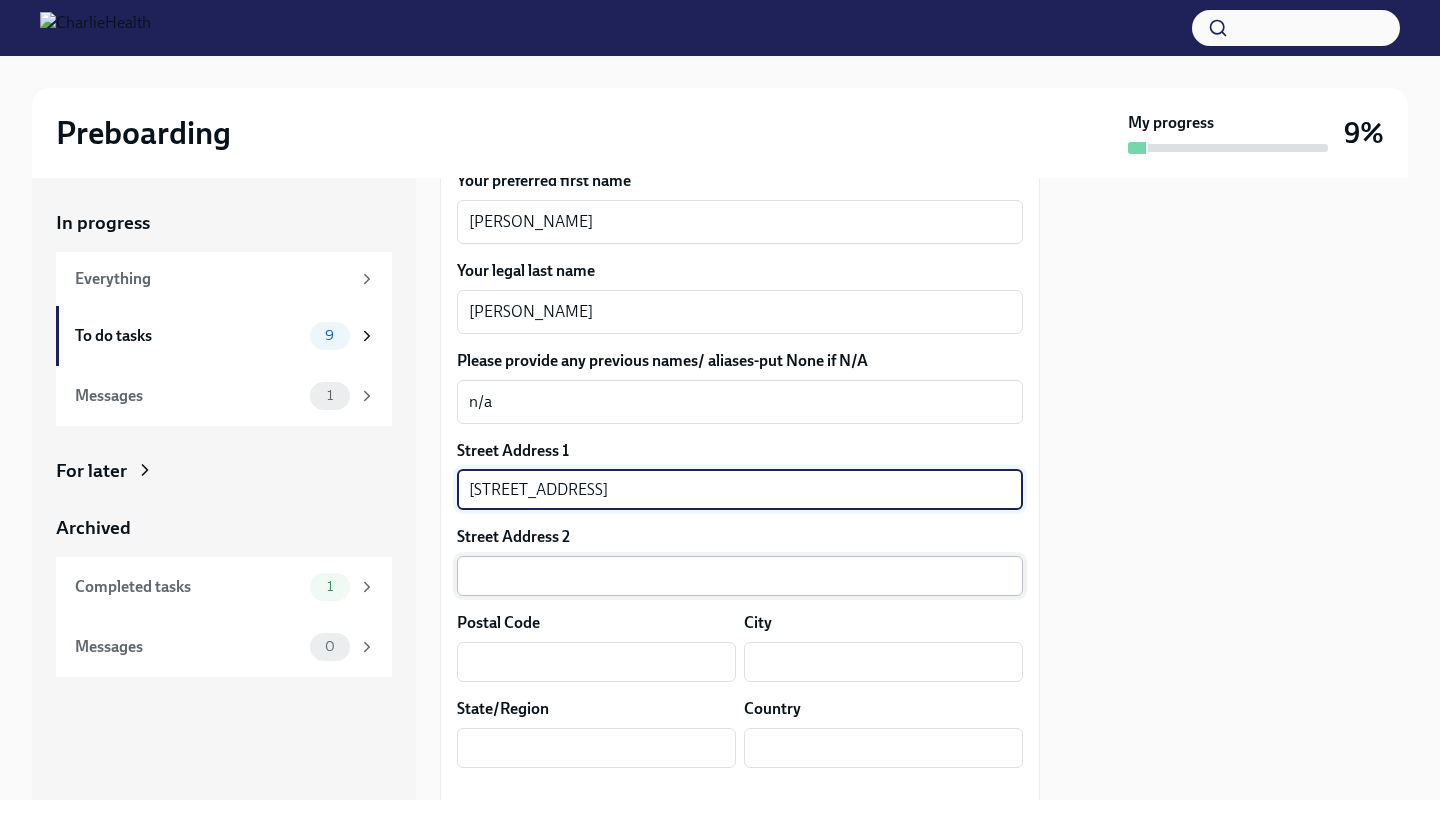 type on "[STREET_ADDRESS]" 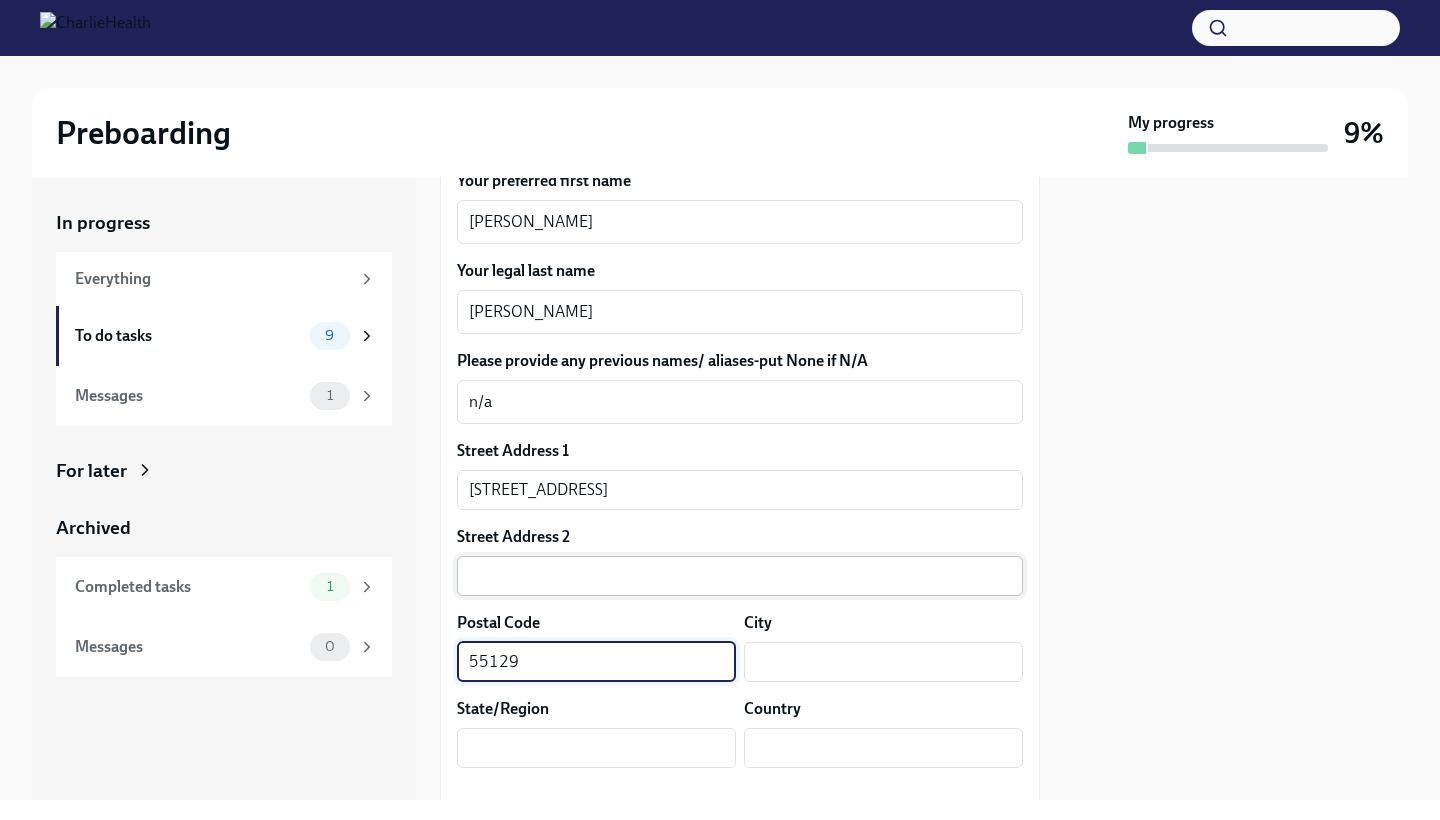 type on "55129" 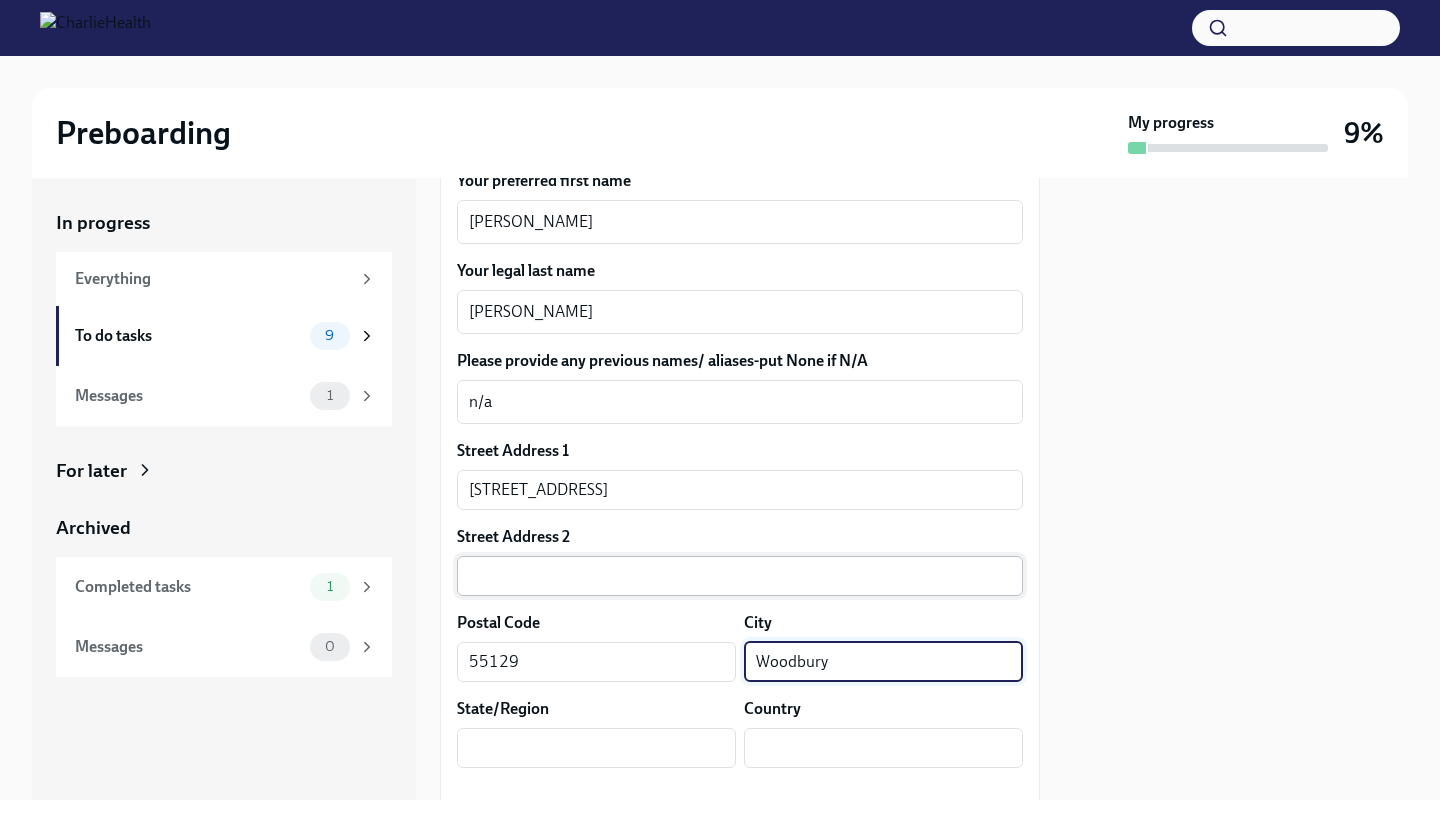 type on "Woodbury" 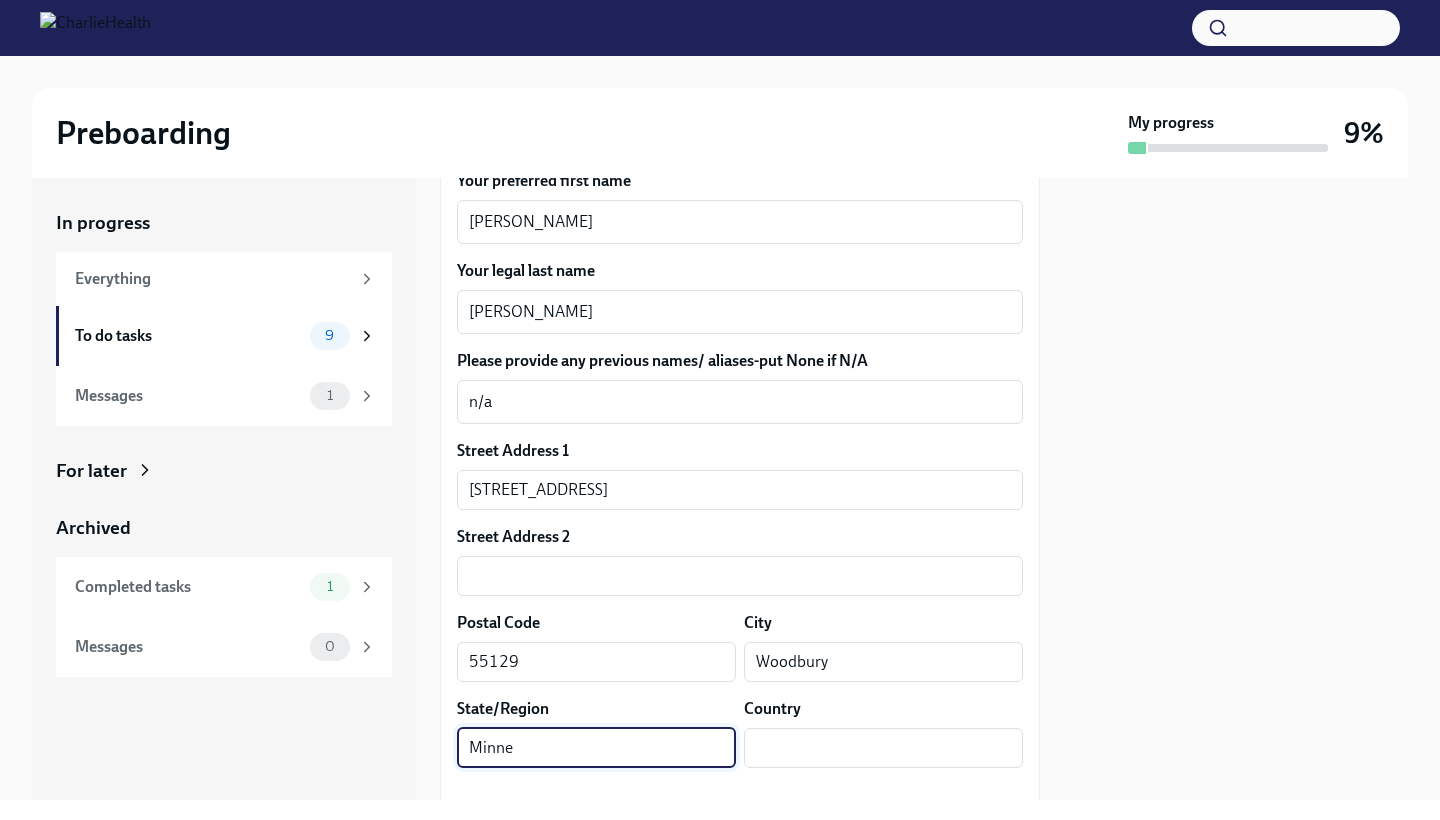 click on "Minne" at bounding box center (596, 748) 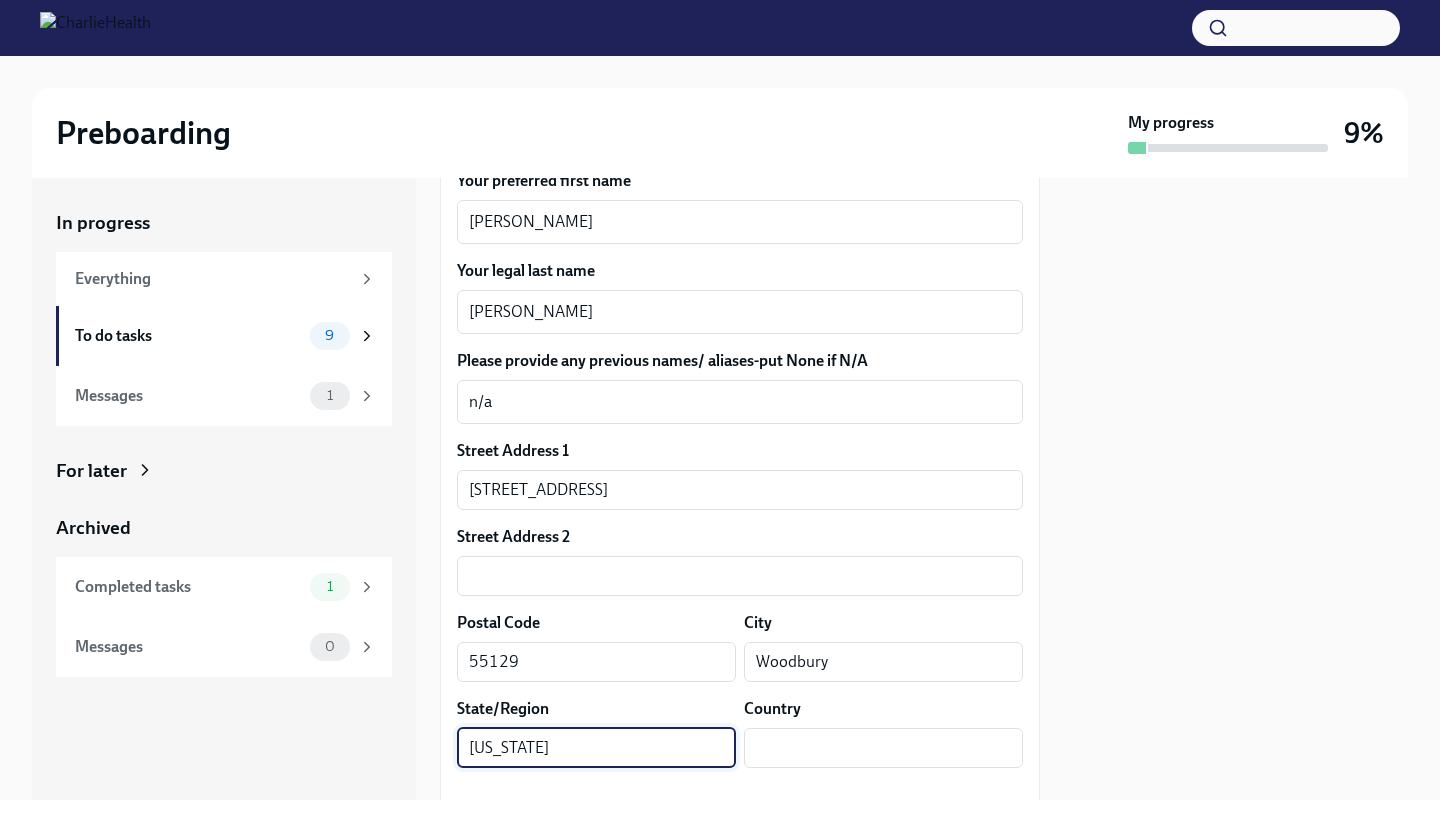 type on "[US_STATE]" 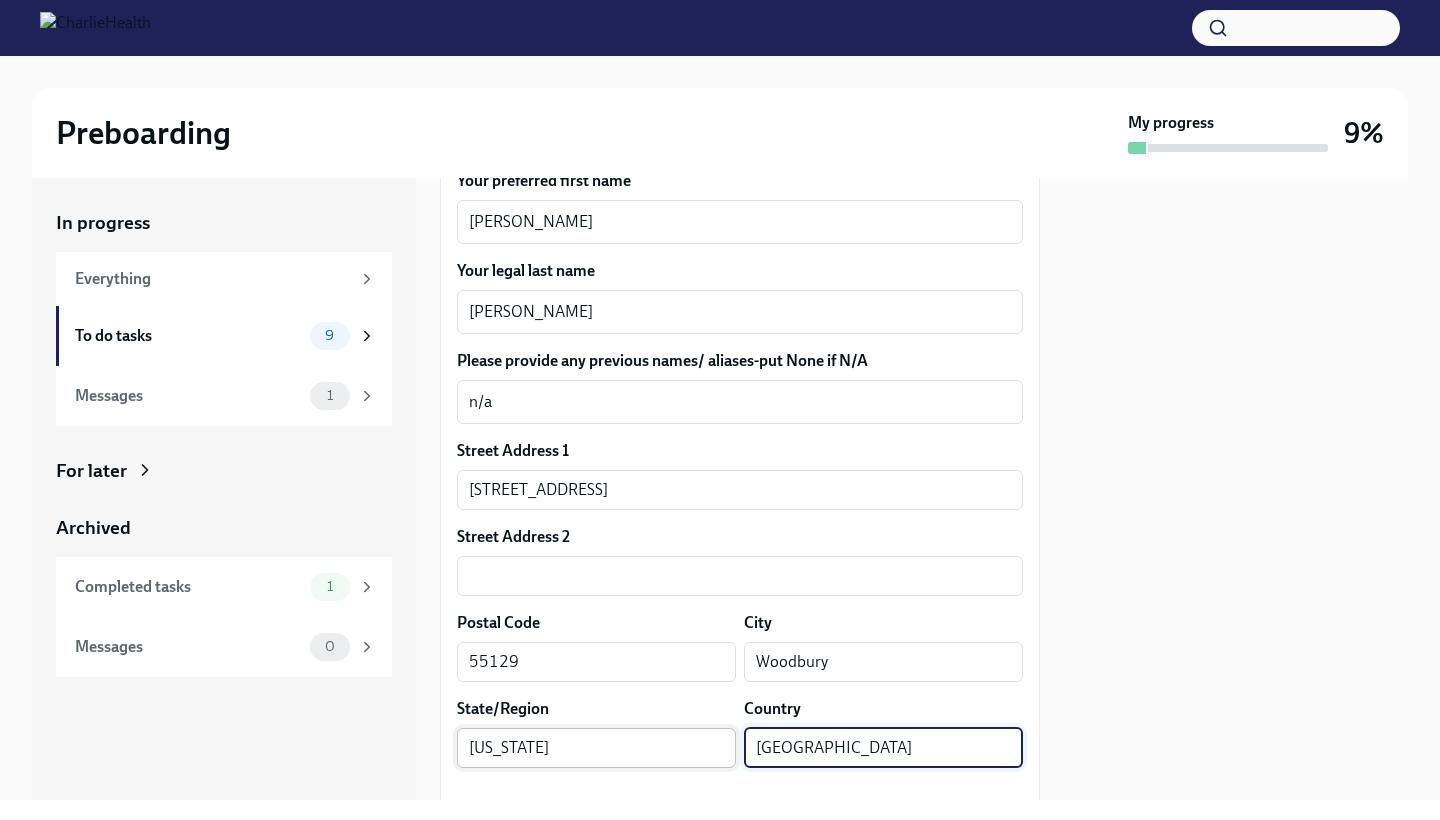 type on "[GEOGRAPHIC_DATA]" 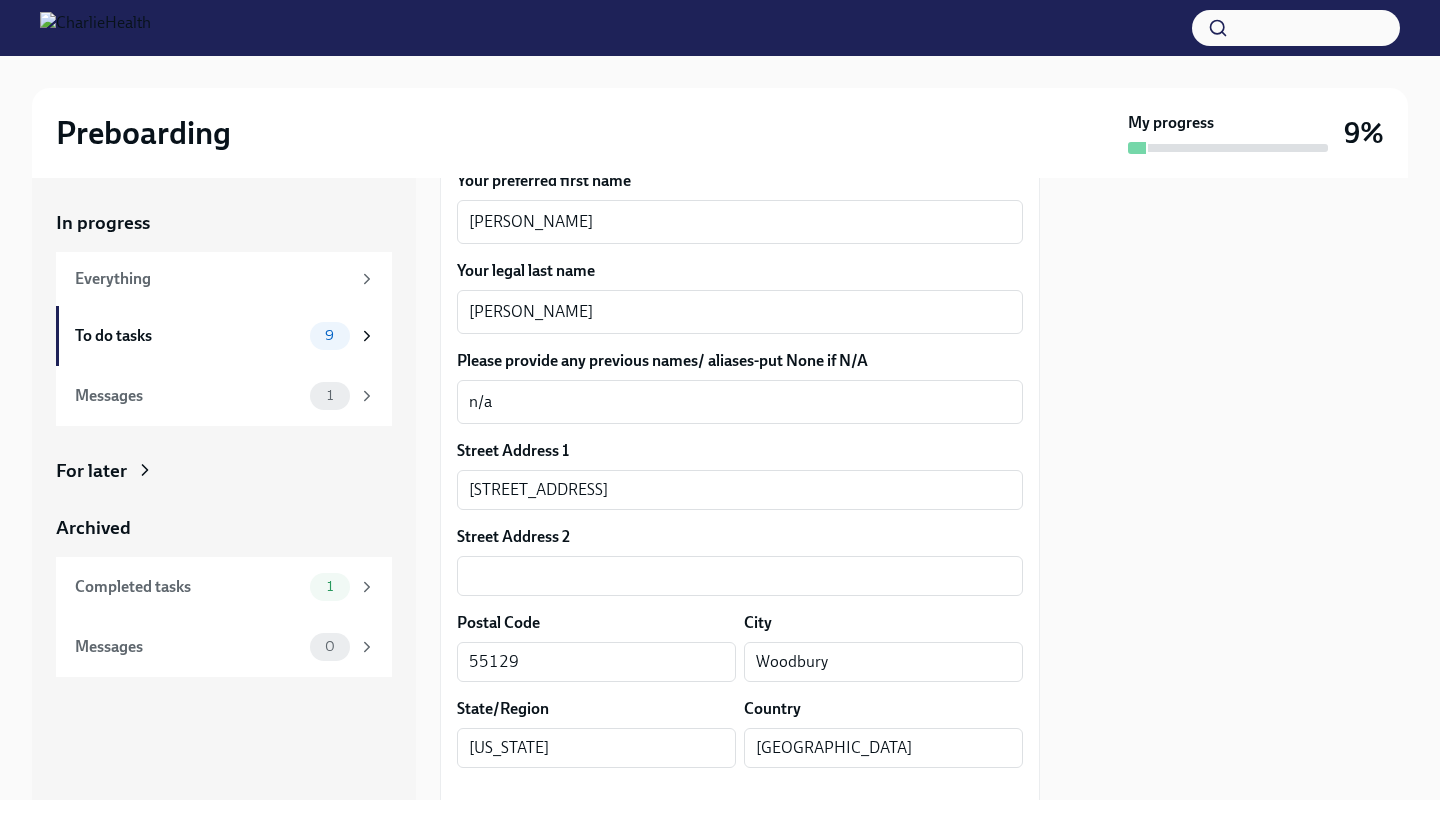 scroll, scrollTop: 733, scrollLeft: 0, axis: vertical 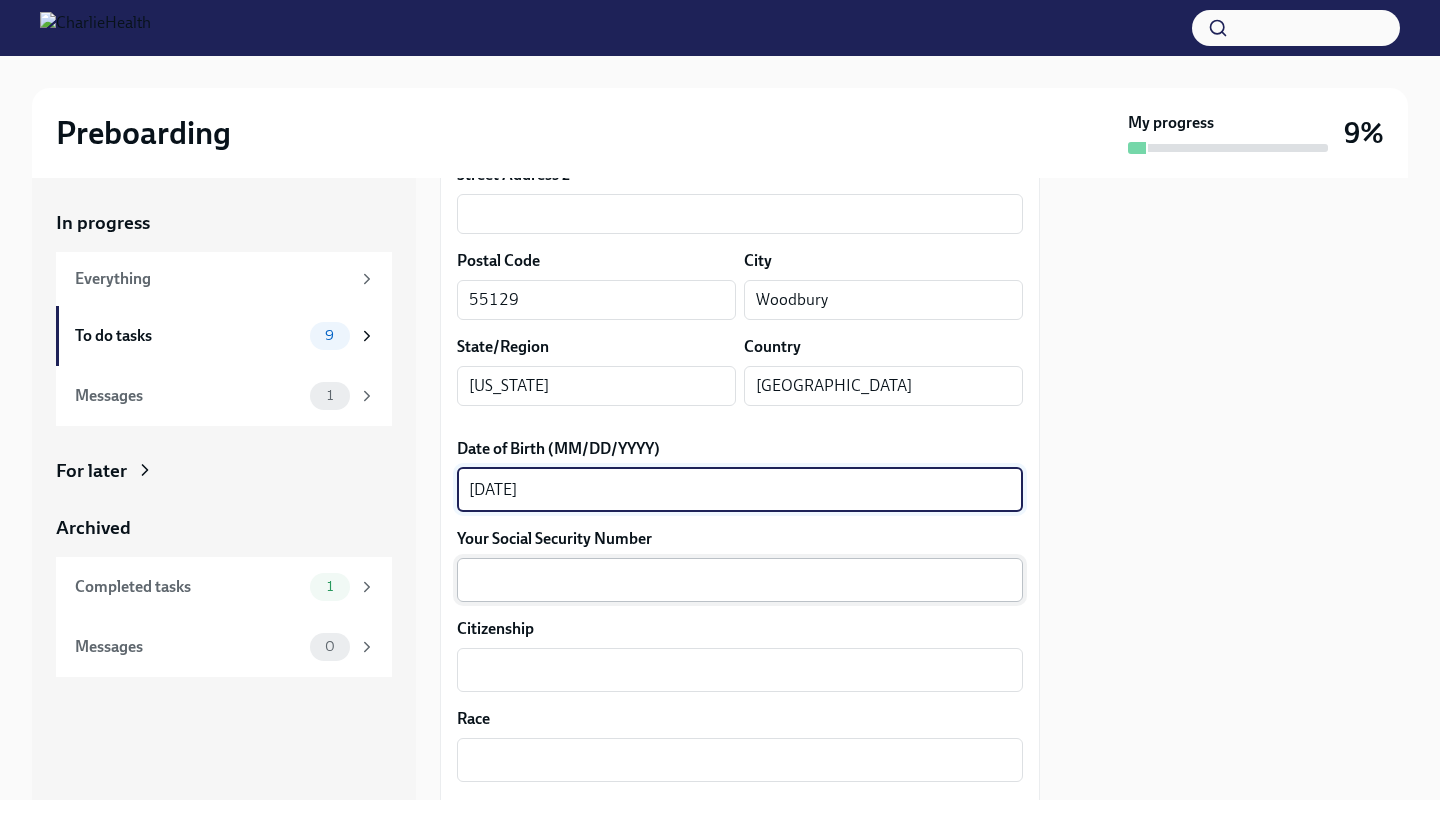 type on "[DATE]" 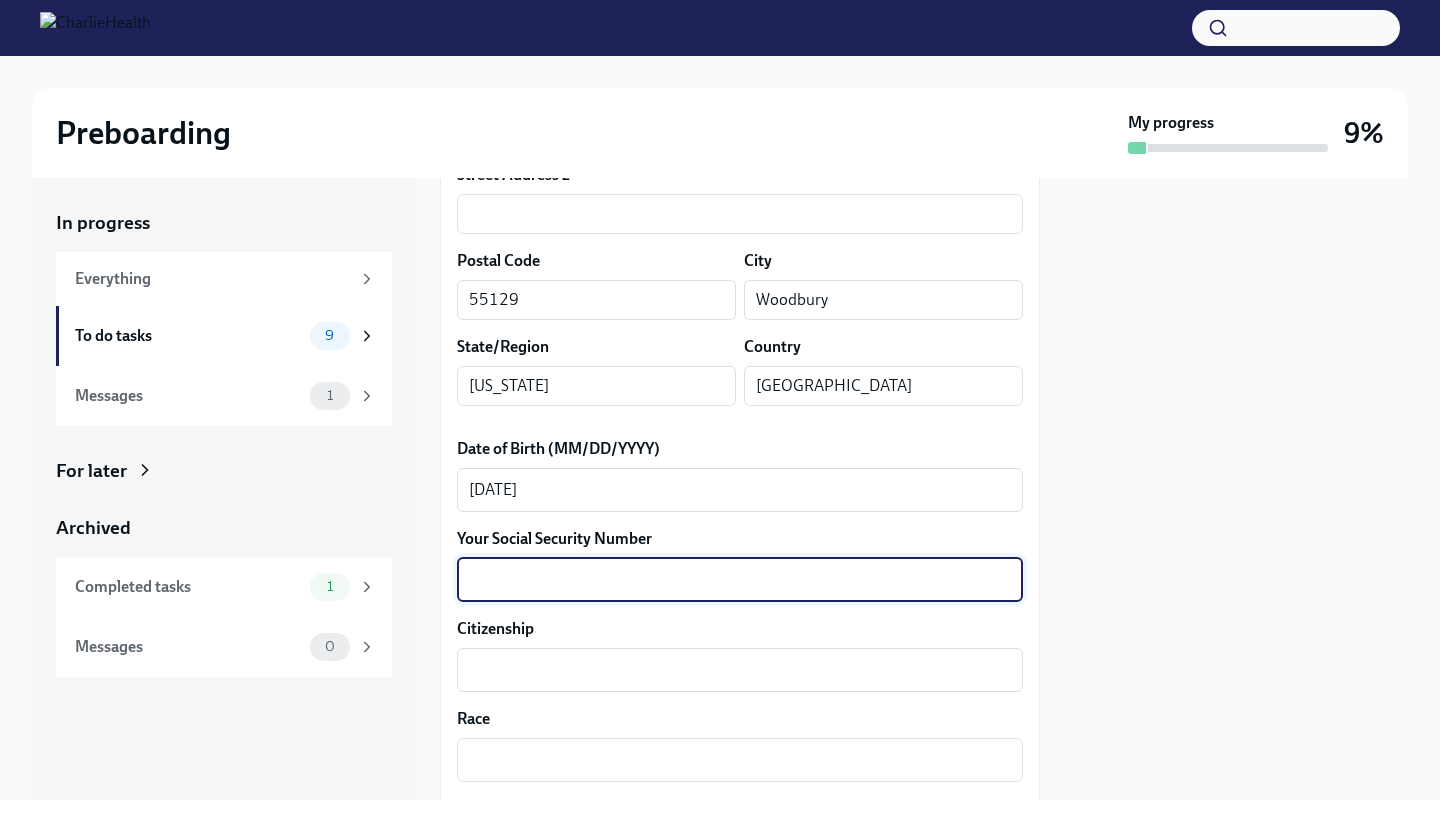 click on "Your Social Security Number" at bounding box center [740, 580] 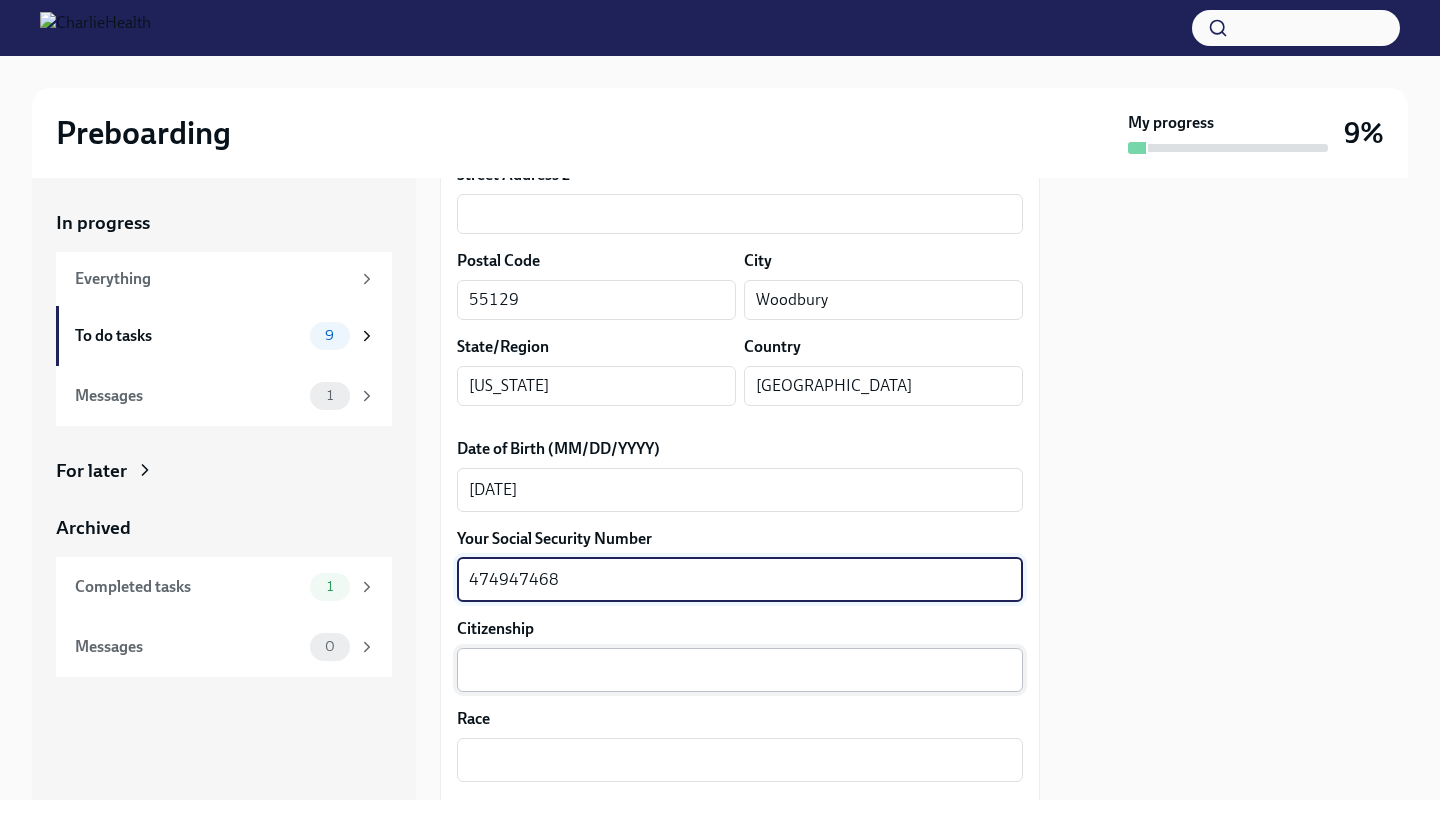 type on "474947468" 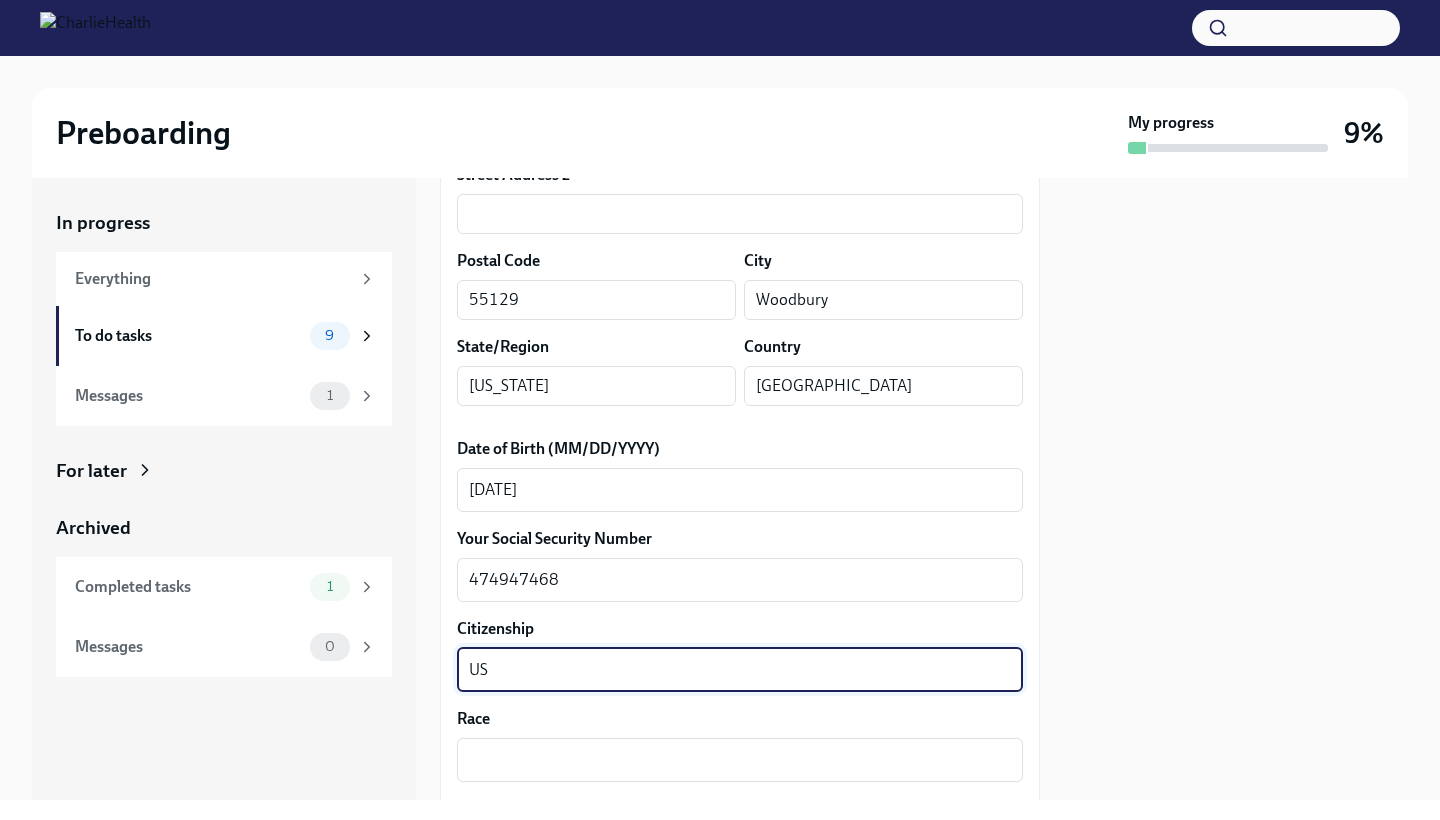 type on "US" 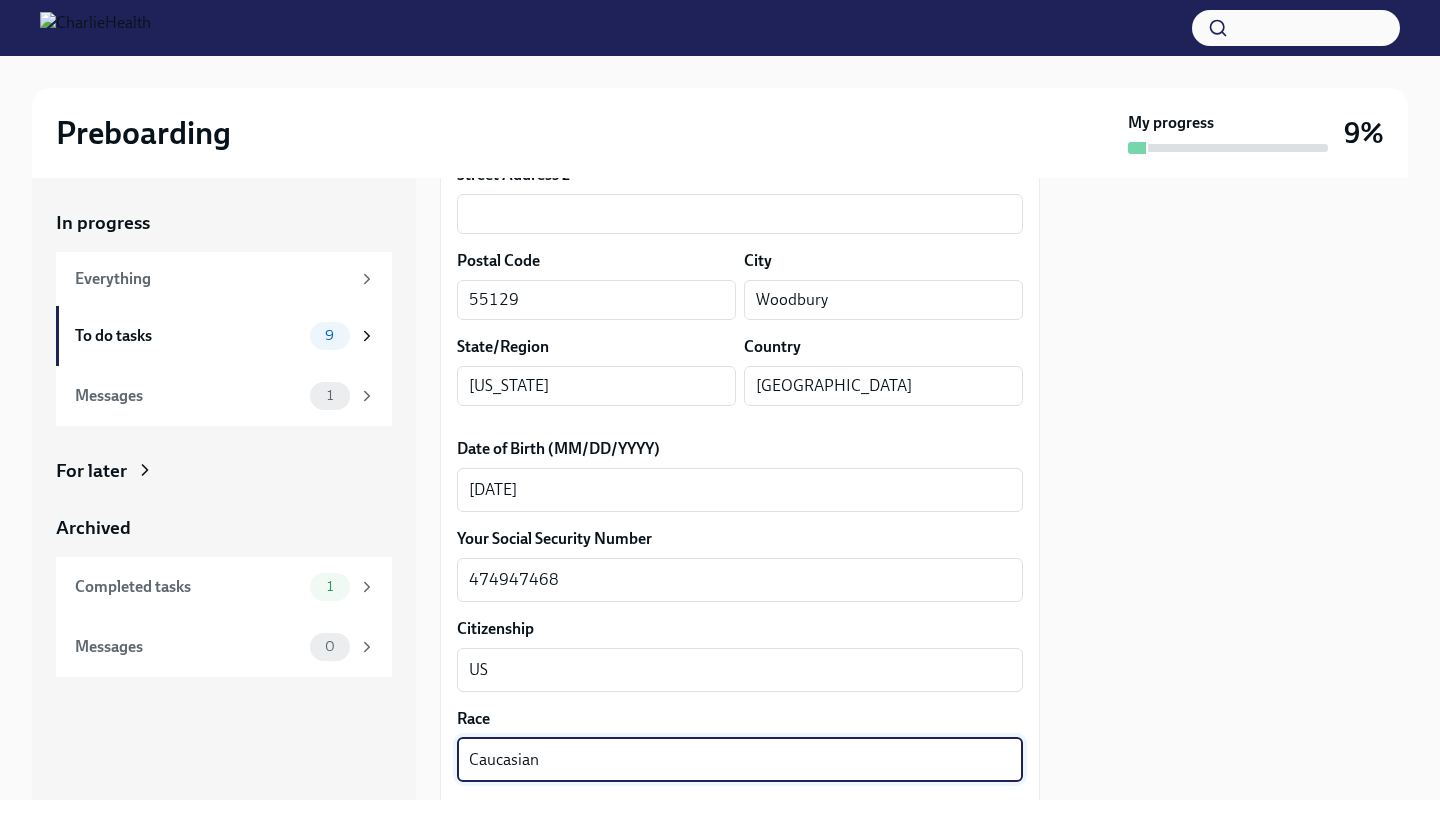 click on "Caucasian" at bounding box center [740, 760] 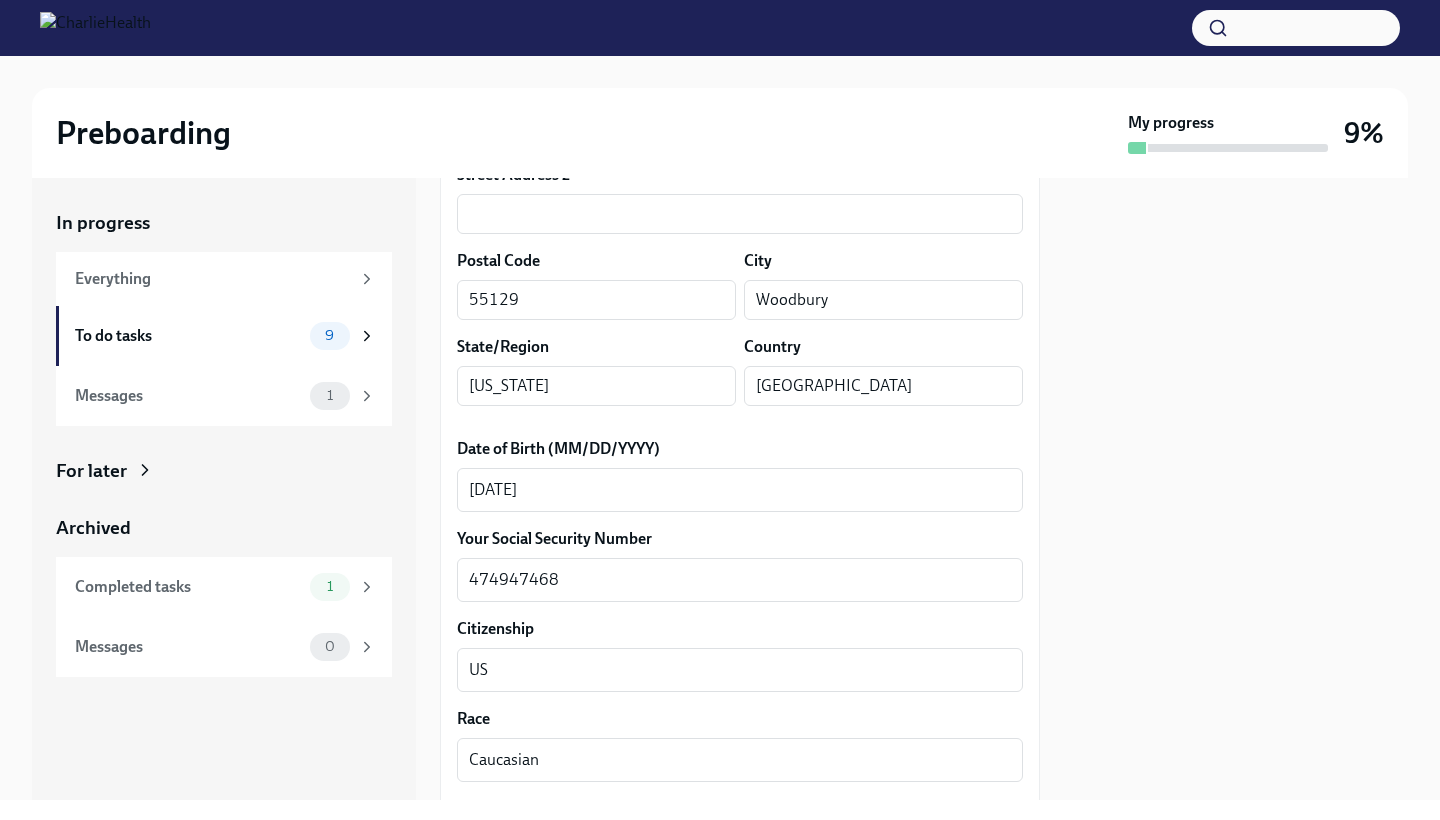 scroll, scrollTop: 1093, scrollLeft: 0, axis: vertical 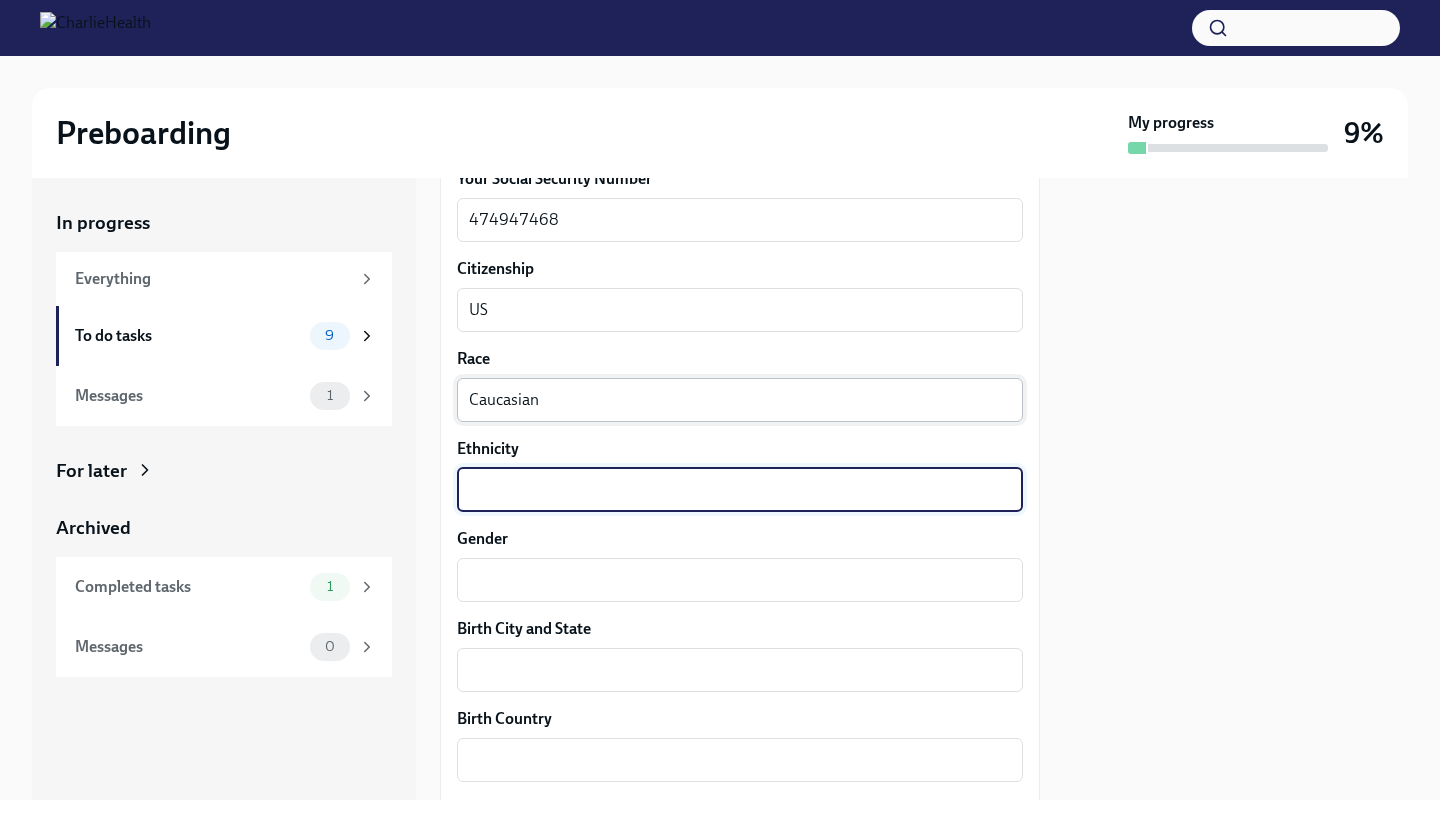 click on "Caucasian" at bounding box center (740, 400) 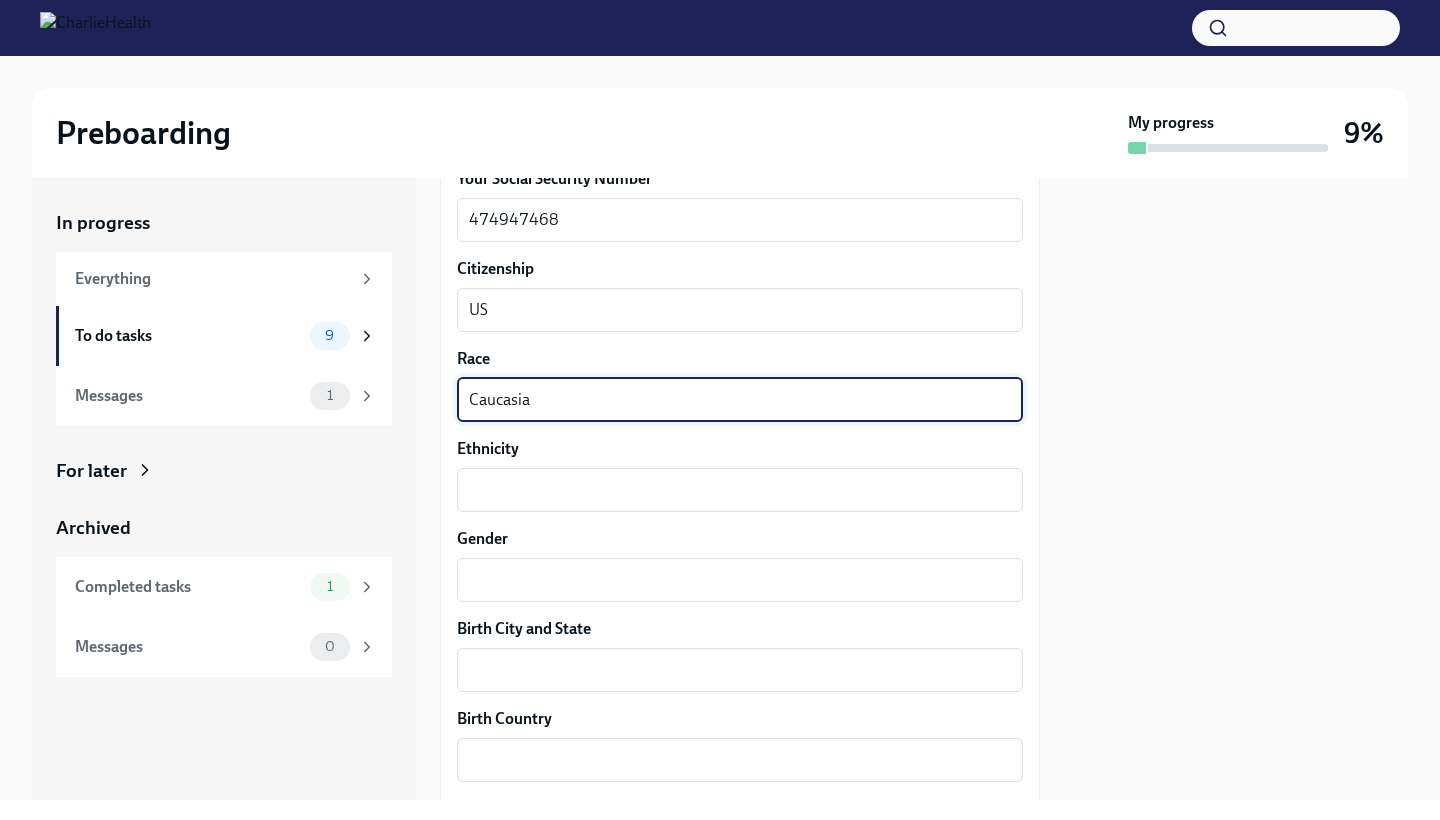 type on "Caucasian" 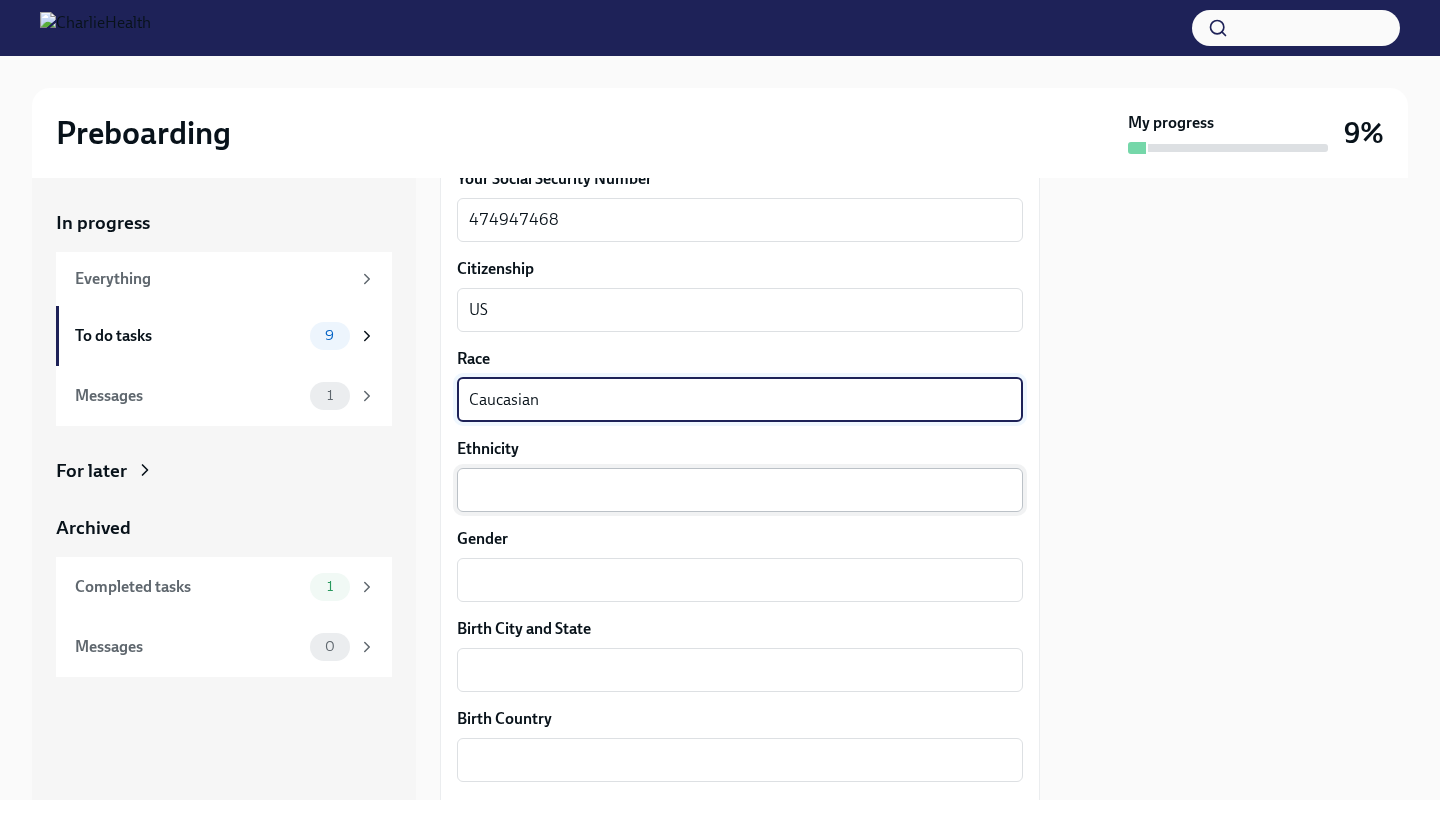 click on "x ​" at bounding box center (740, 490) 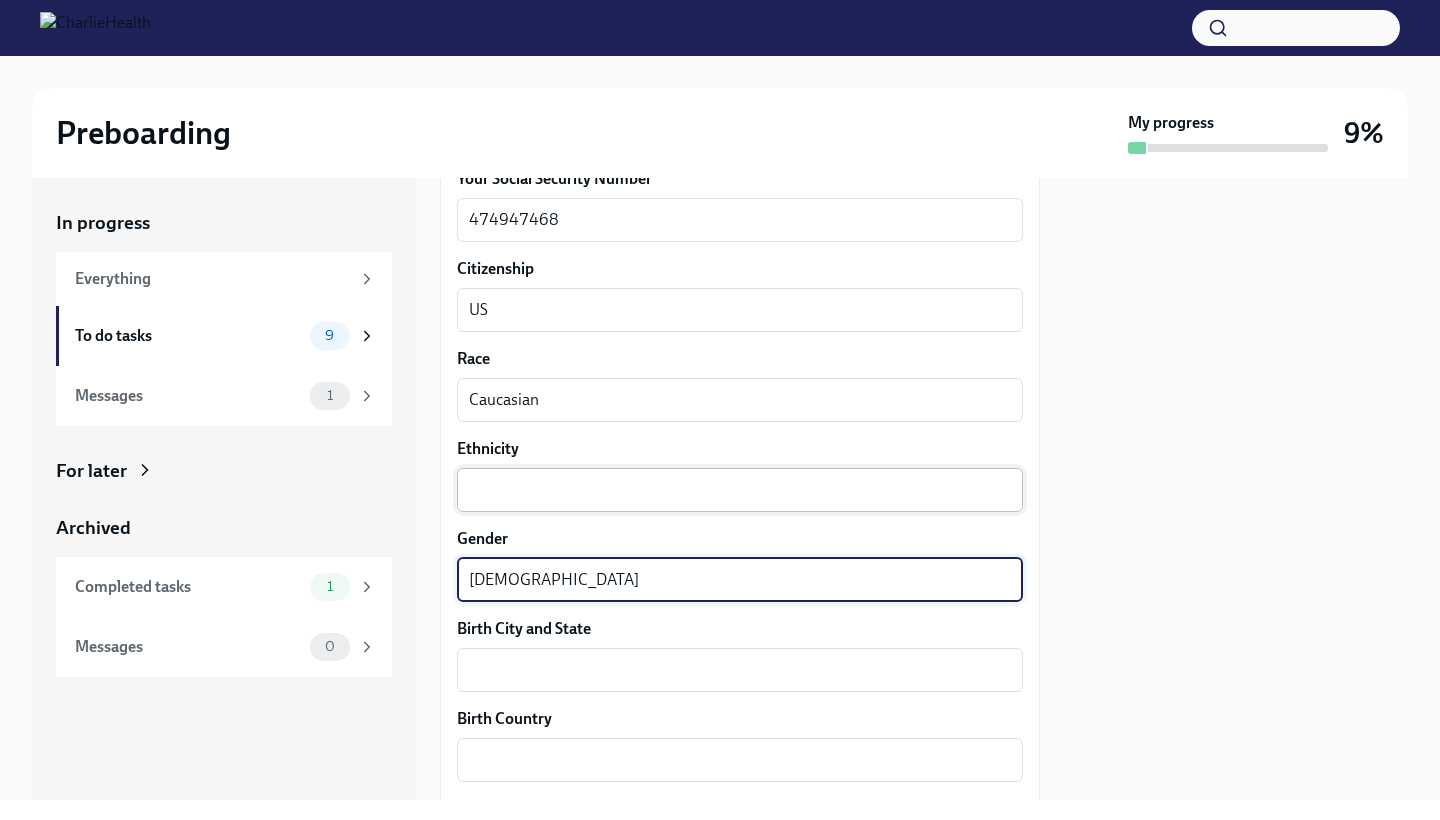 type on "[DEMOGRAPHIC_DATA]" 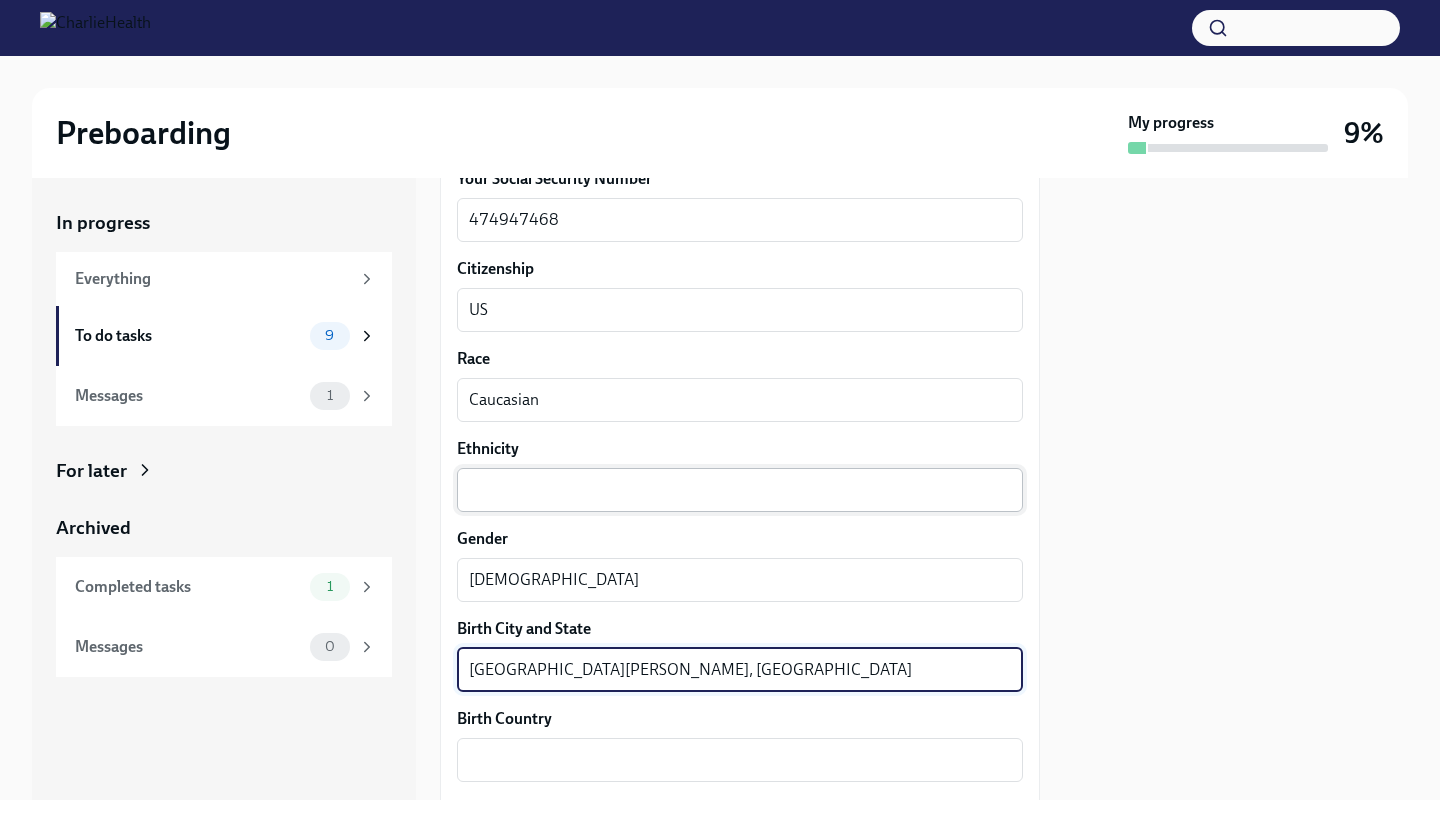 type on "[GEOGRAPHIC_DATA][PERSON_NAME], [GEOGRAPHIC_DATA]" 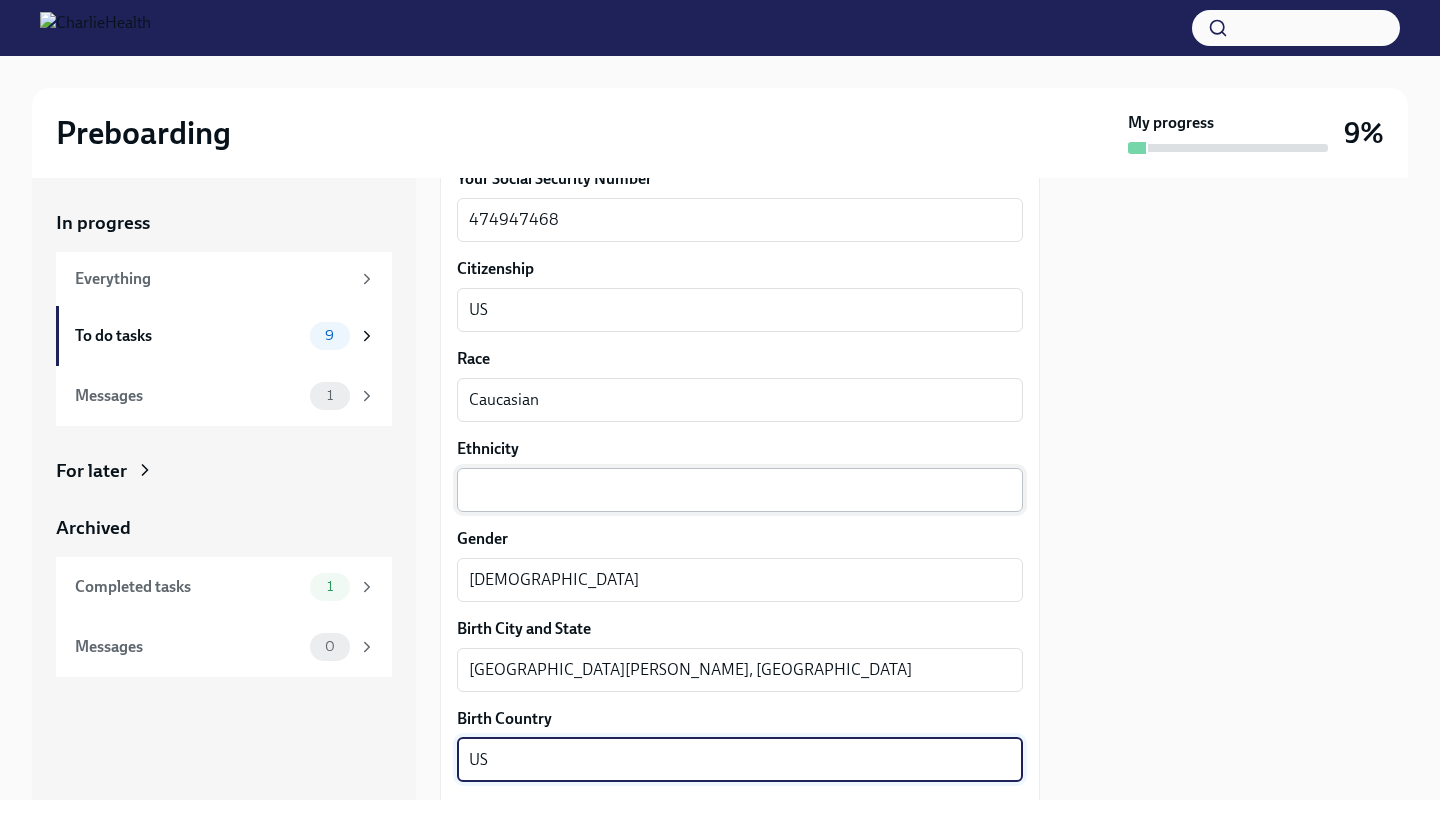 type on "US" 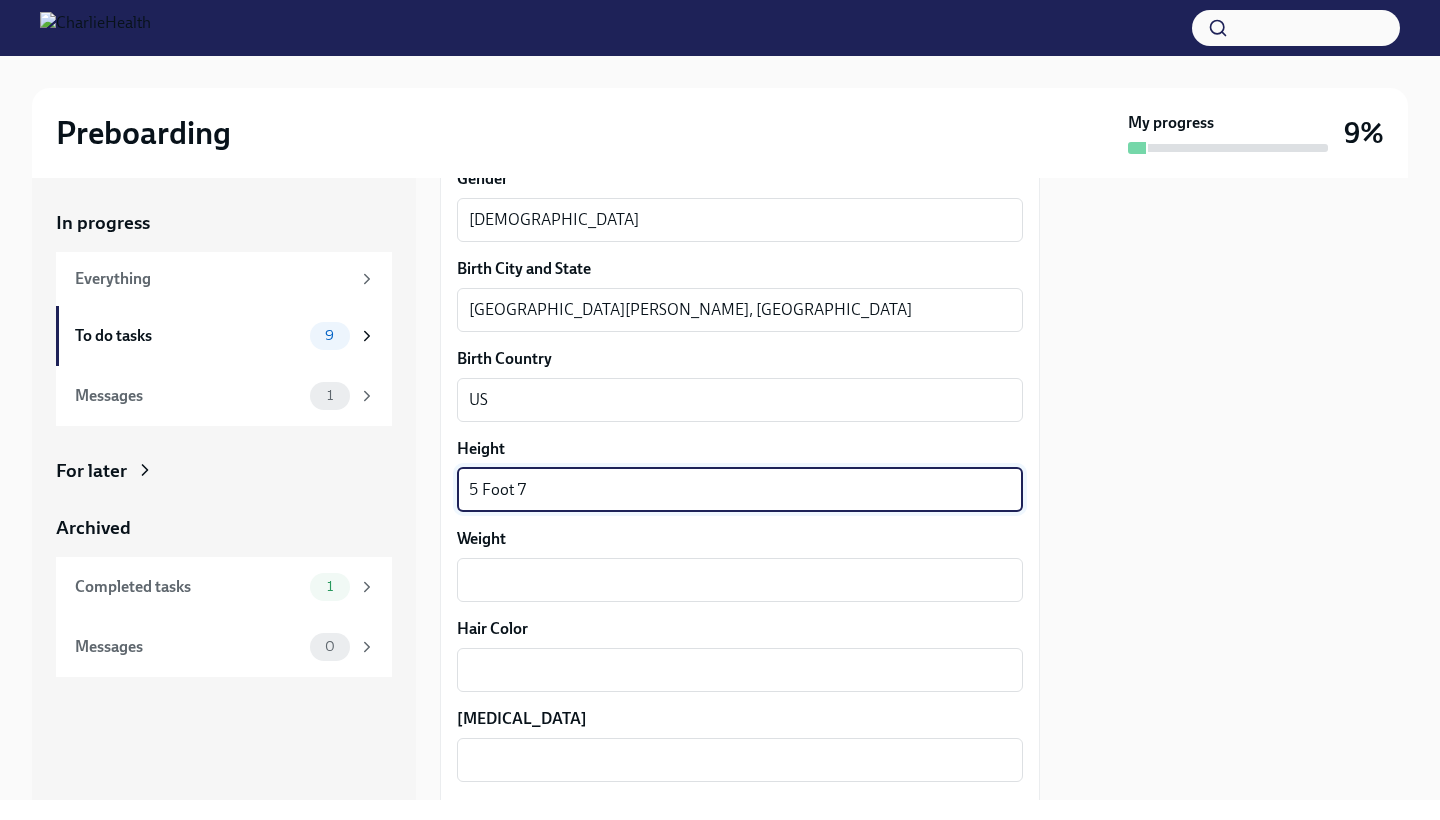 type on "5 Foot 7" 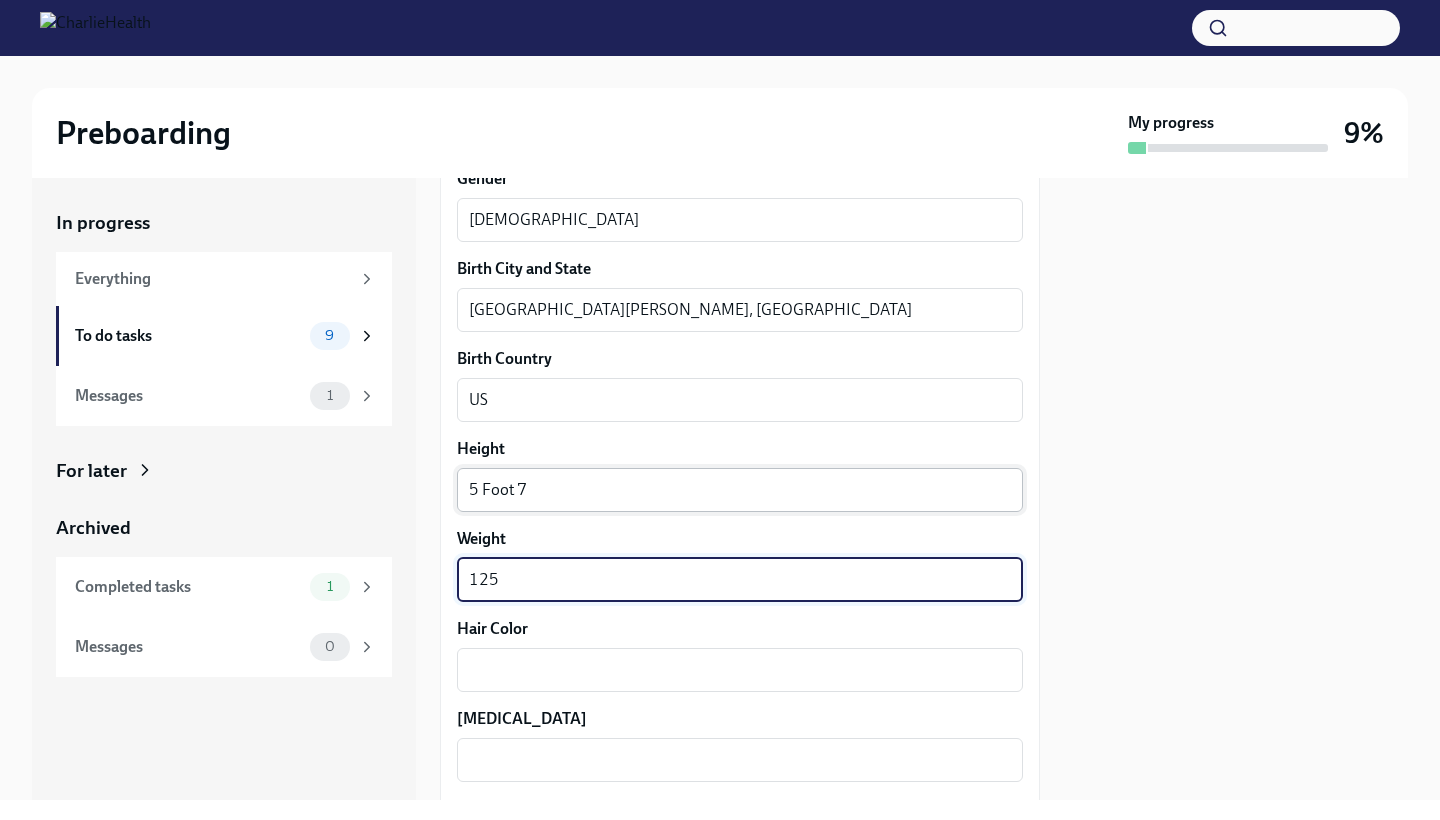 type on "125" 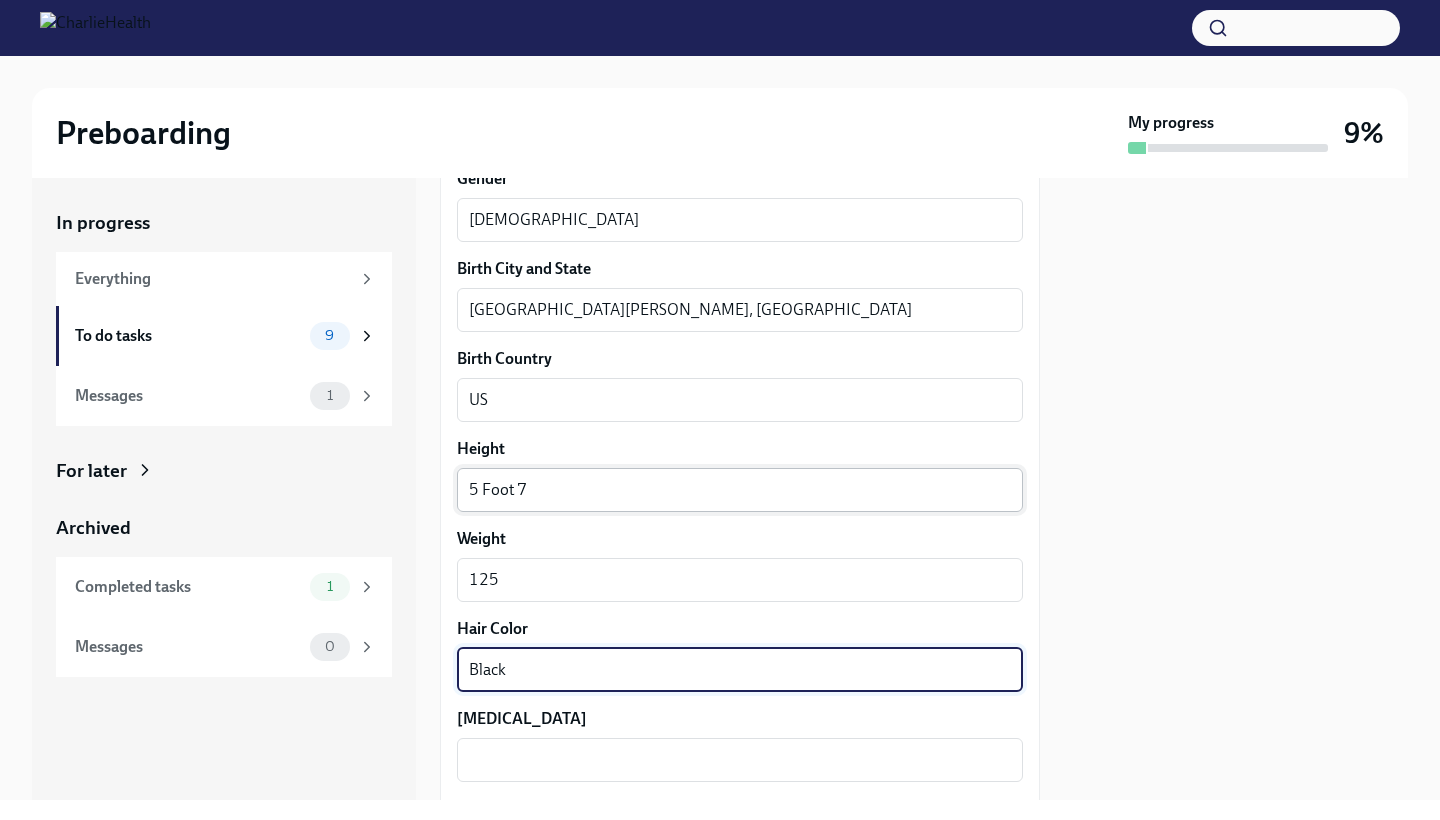 type on "Black" 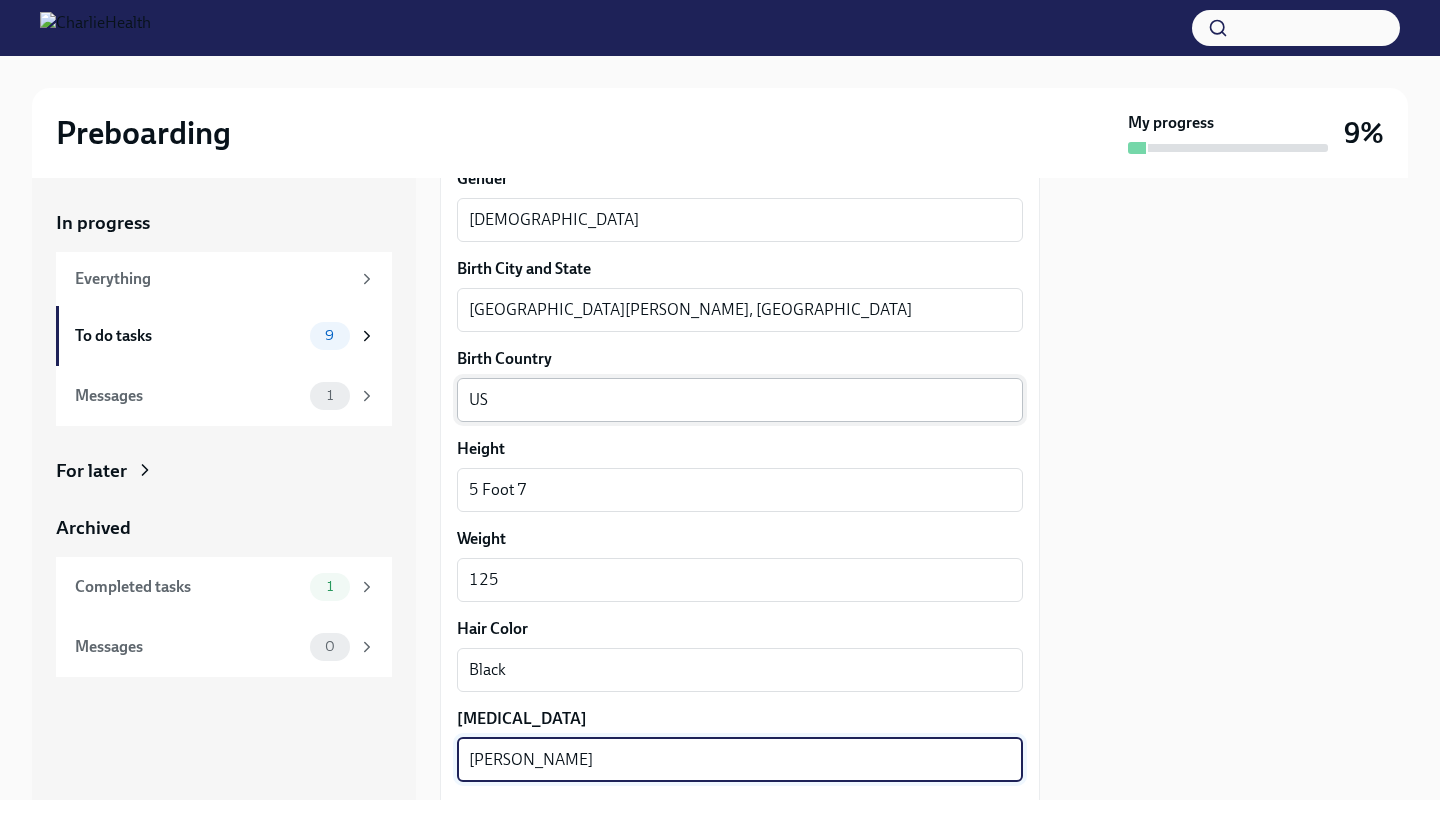 type on "[PERSON_NAME]" 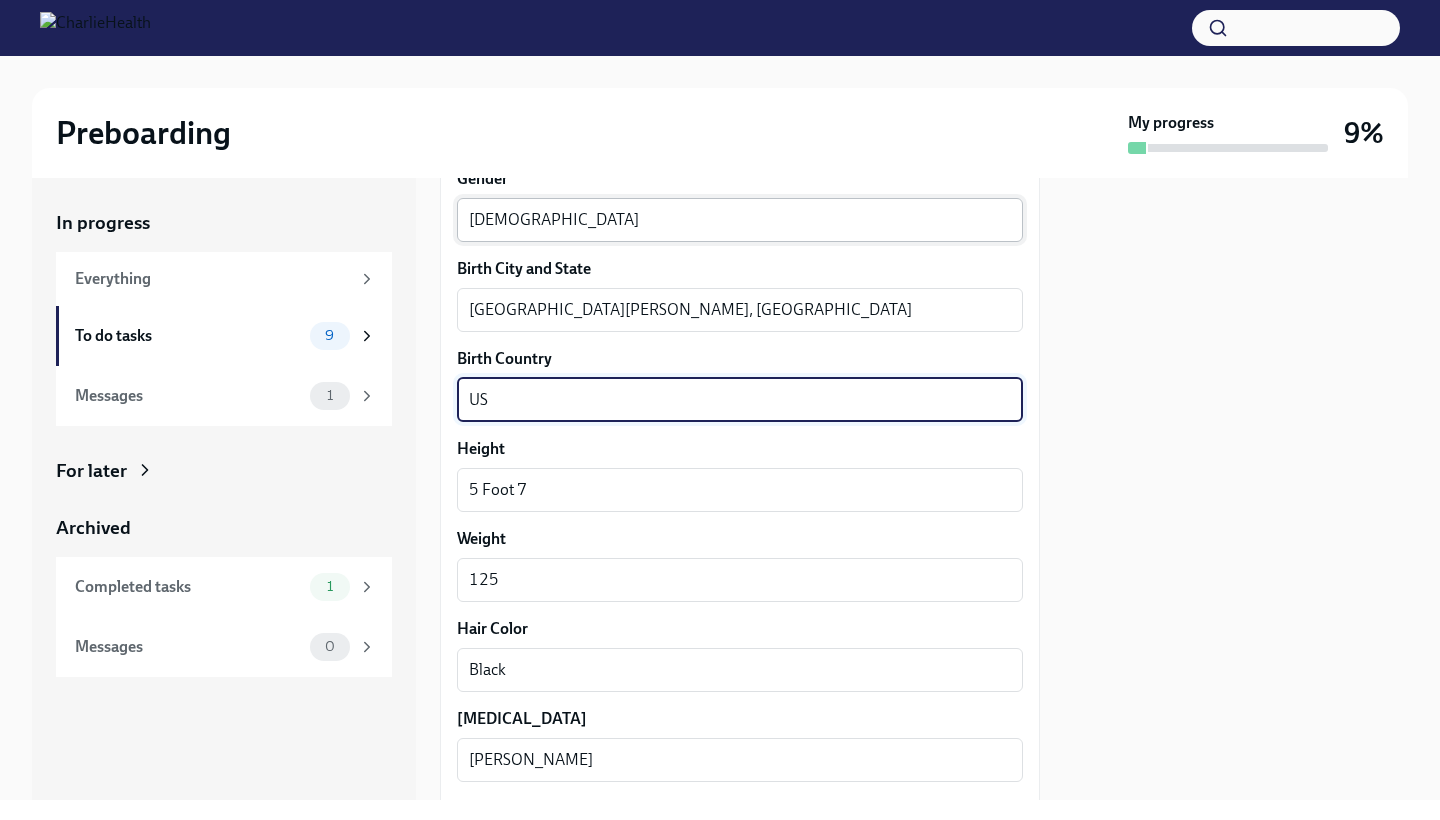 click on "[DEMOGRAPHIC_DATA]" at bounding box center [740, 220] 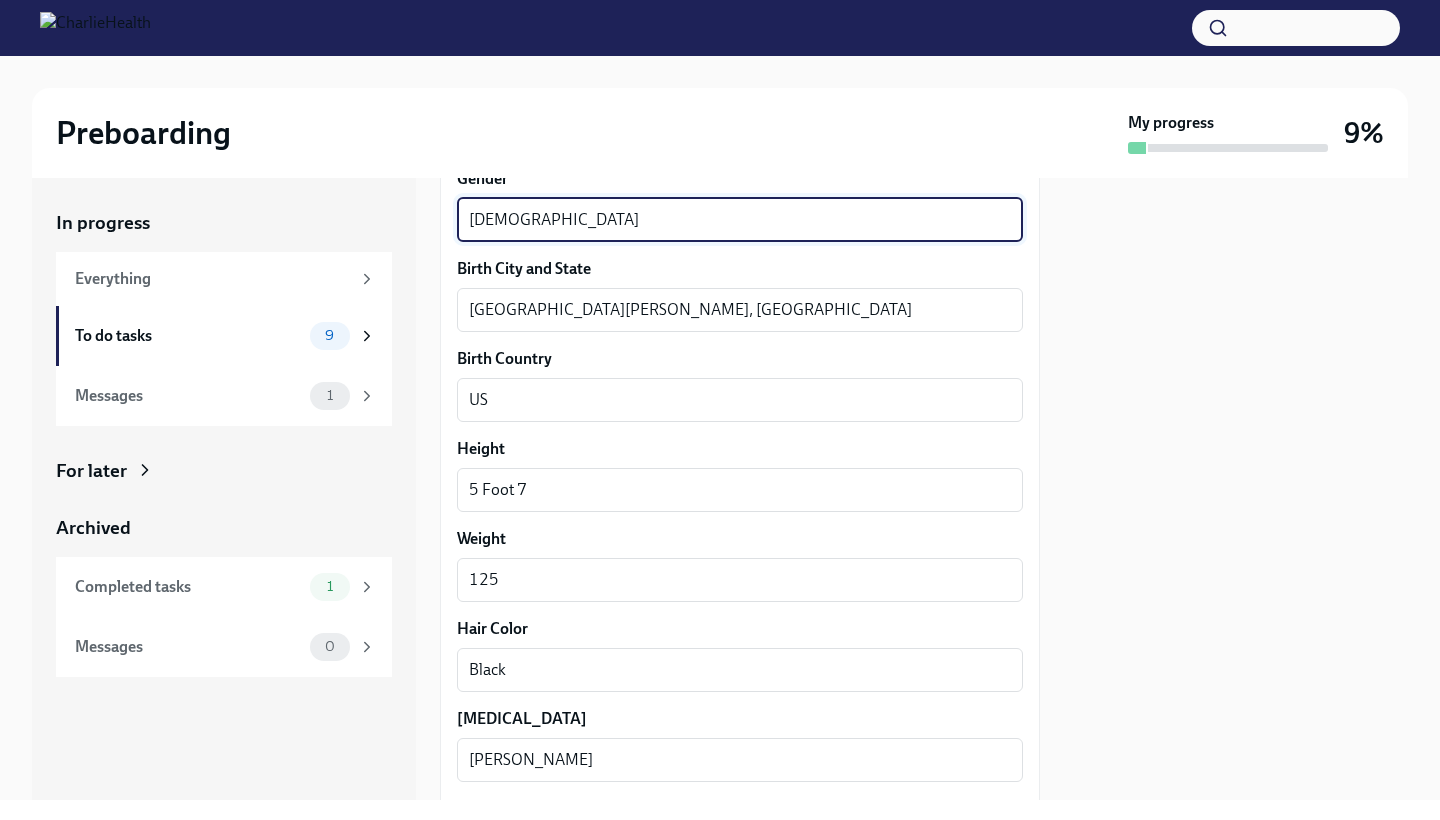 click on "[DEMOGRAPHIC_DATA]" at bounding box center (740, 220) 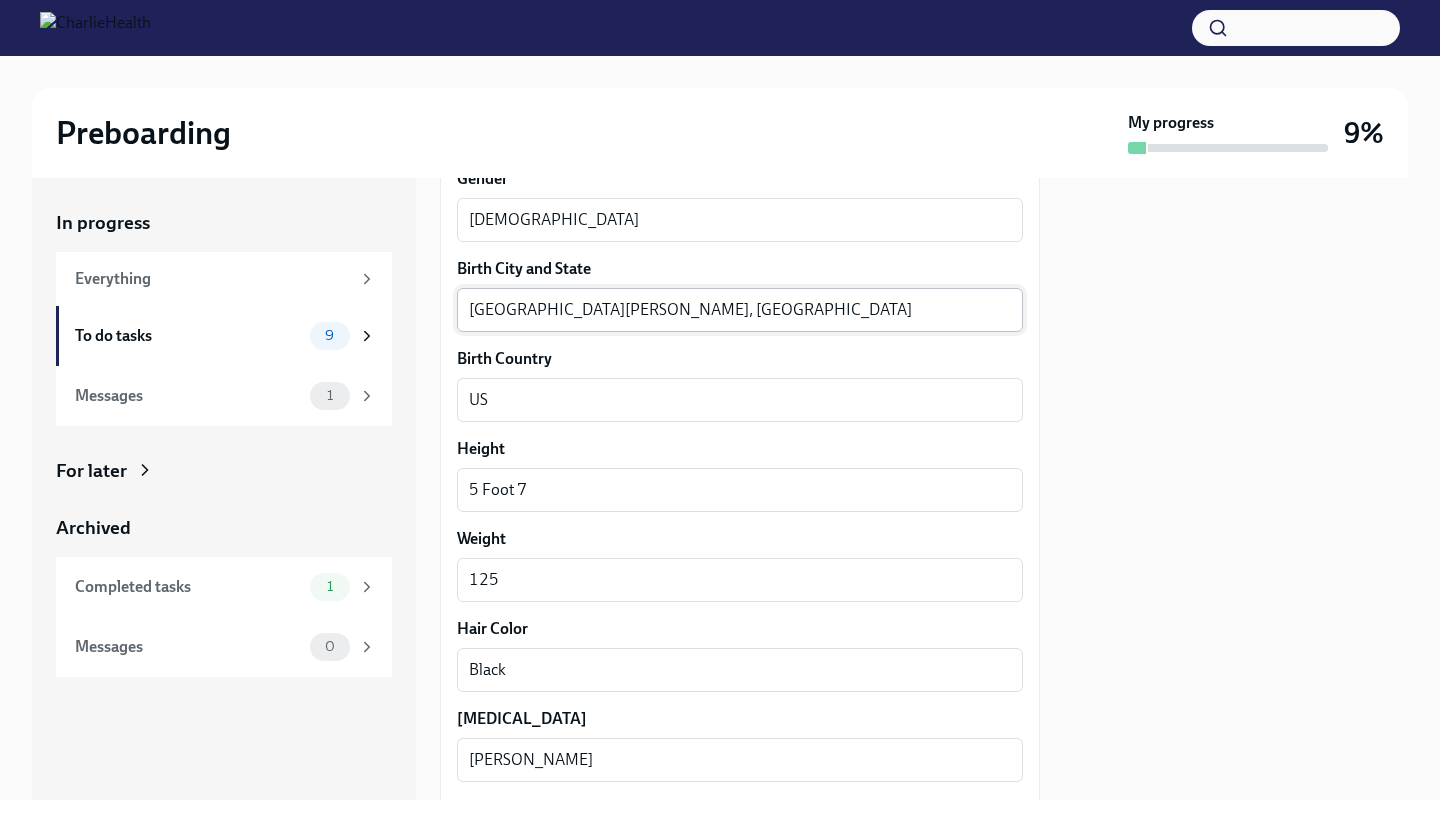 click on "Saint [PERSON_NAME], [GEOGRAPHIC_DATA] x ​" at bounding box center [740, 310] 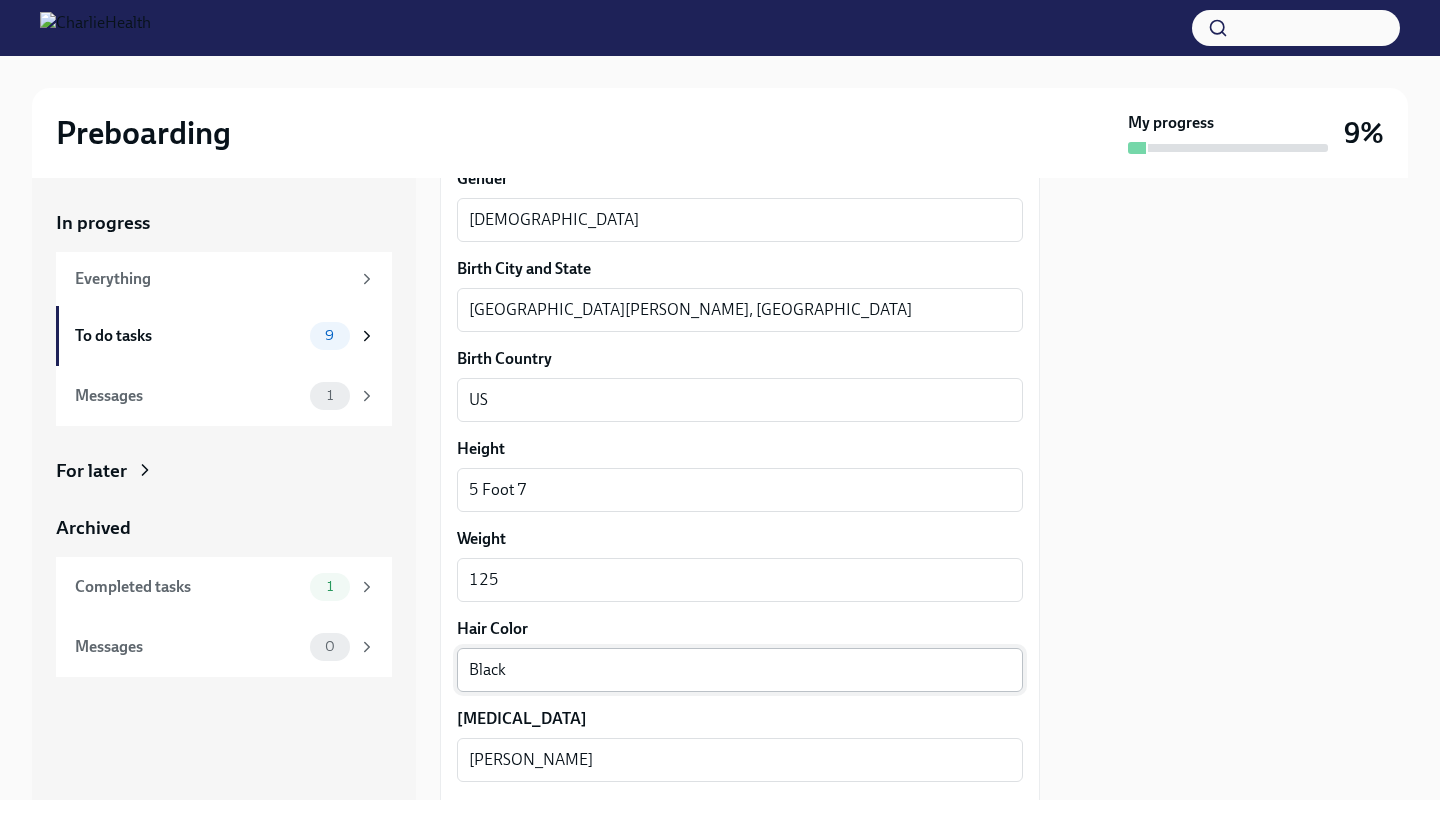 scroll, scrollTop: 1813, scrollLeft: 0, axis: vertical 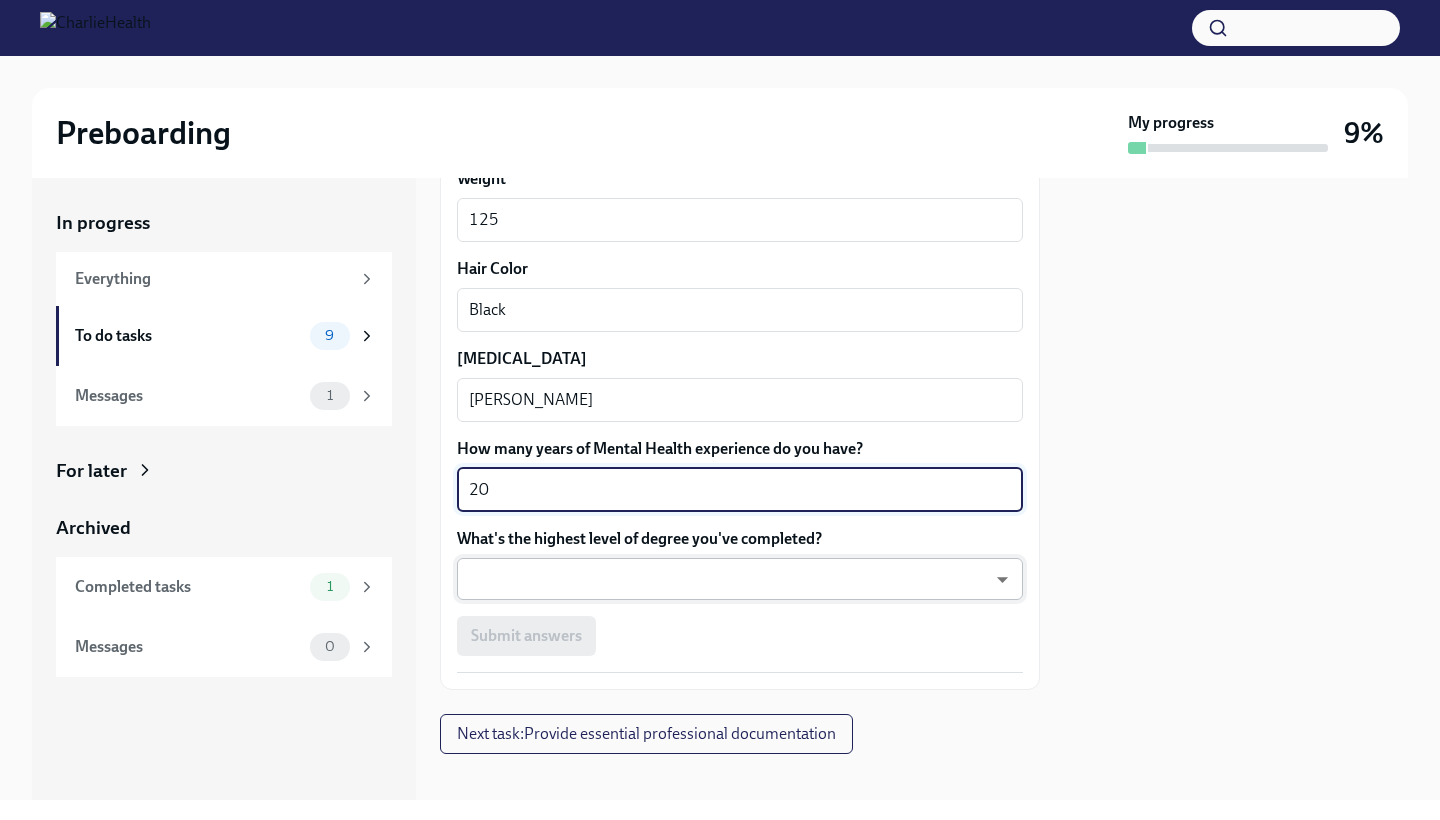 type on "20" 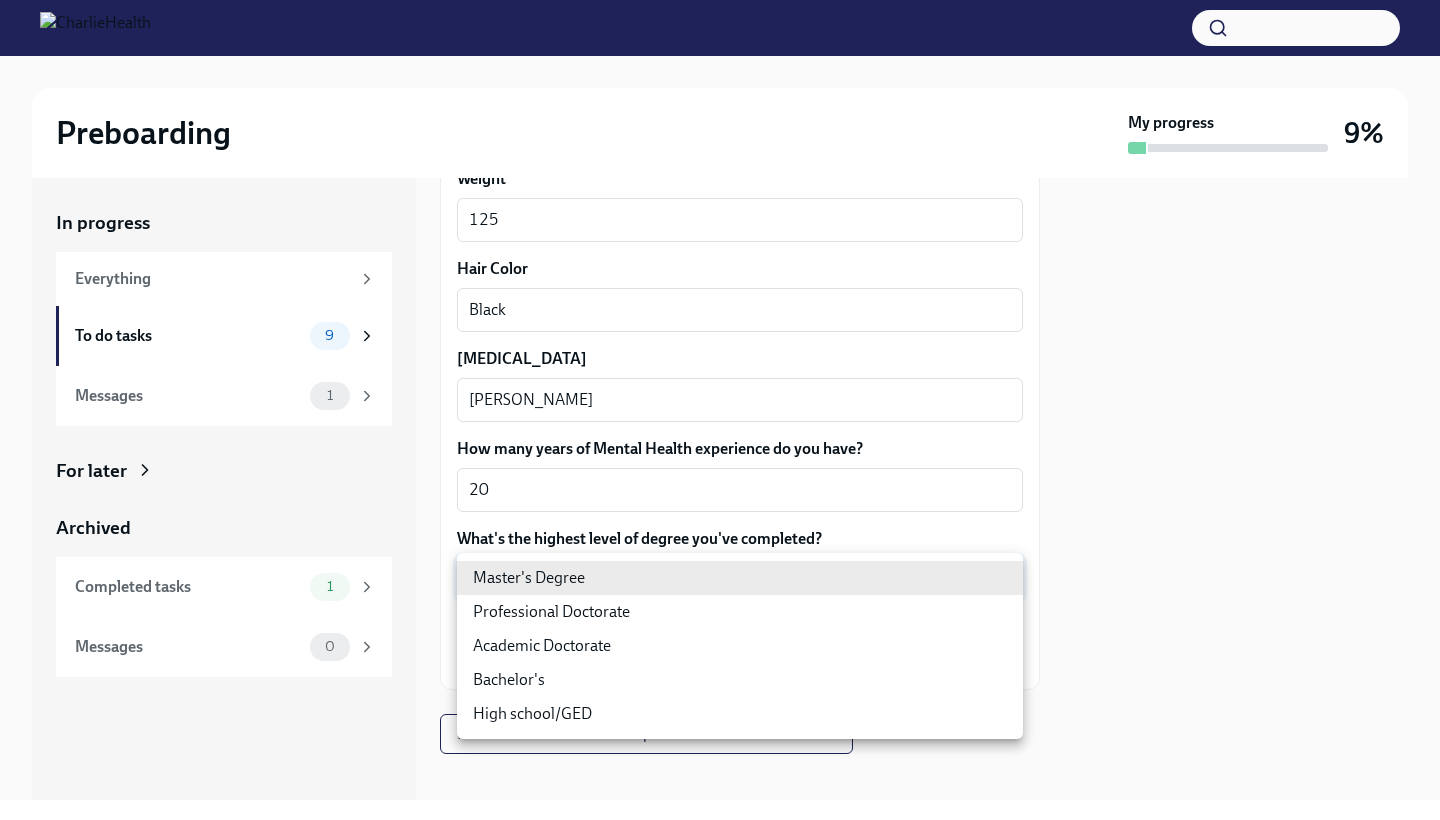 click on "Master's Degree" at bounding box center (740, 578) 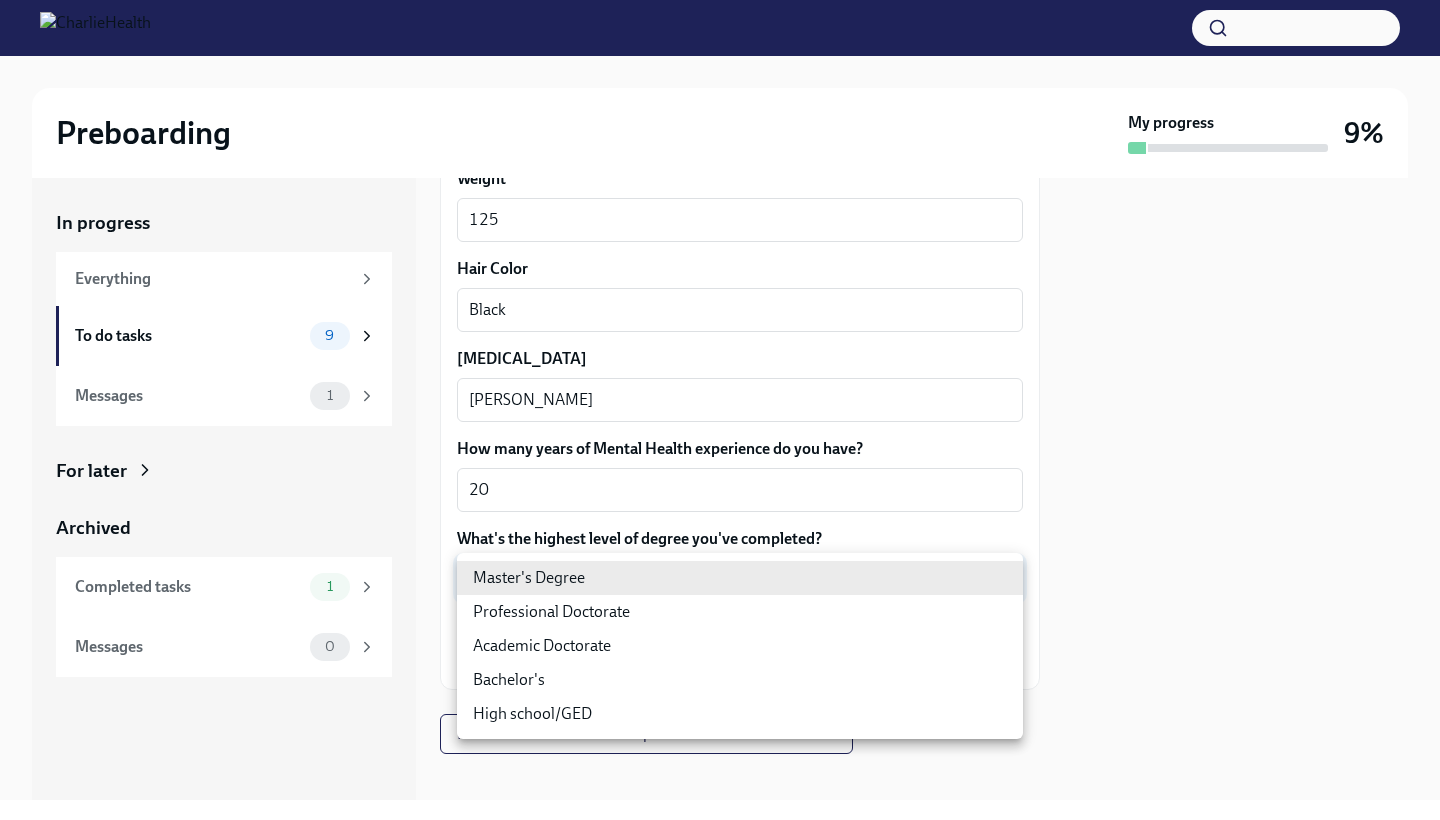 type on "2vBr-ghkD" 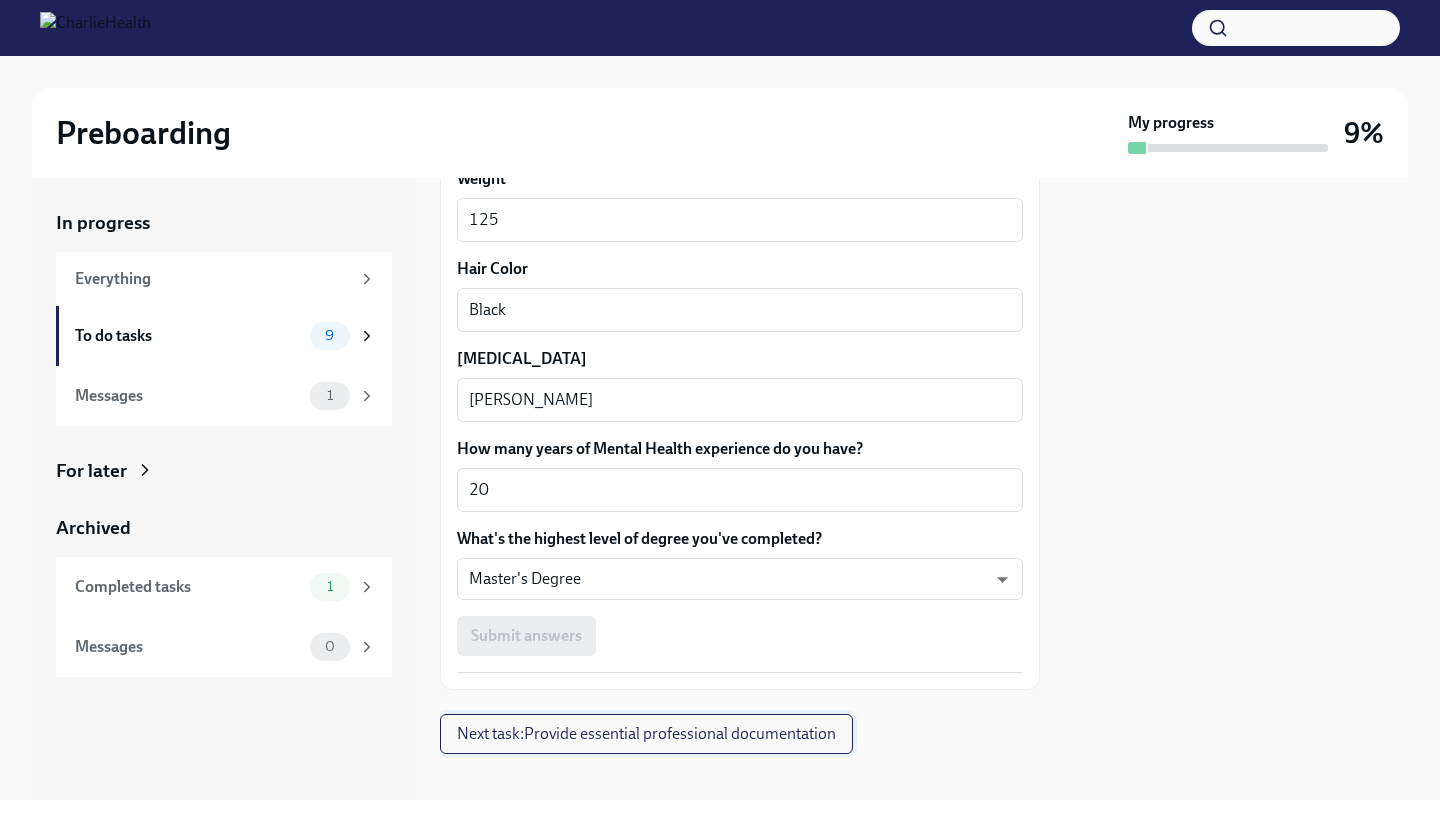 click on "Next task :  Provide essential professional documentation" at bounding box center [646, 734] 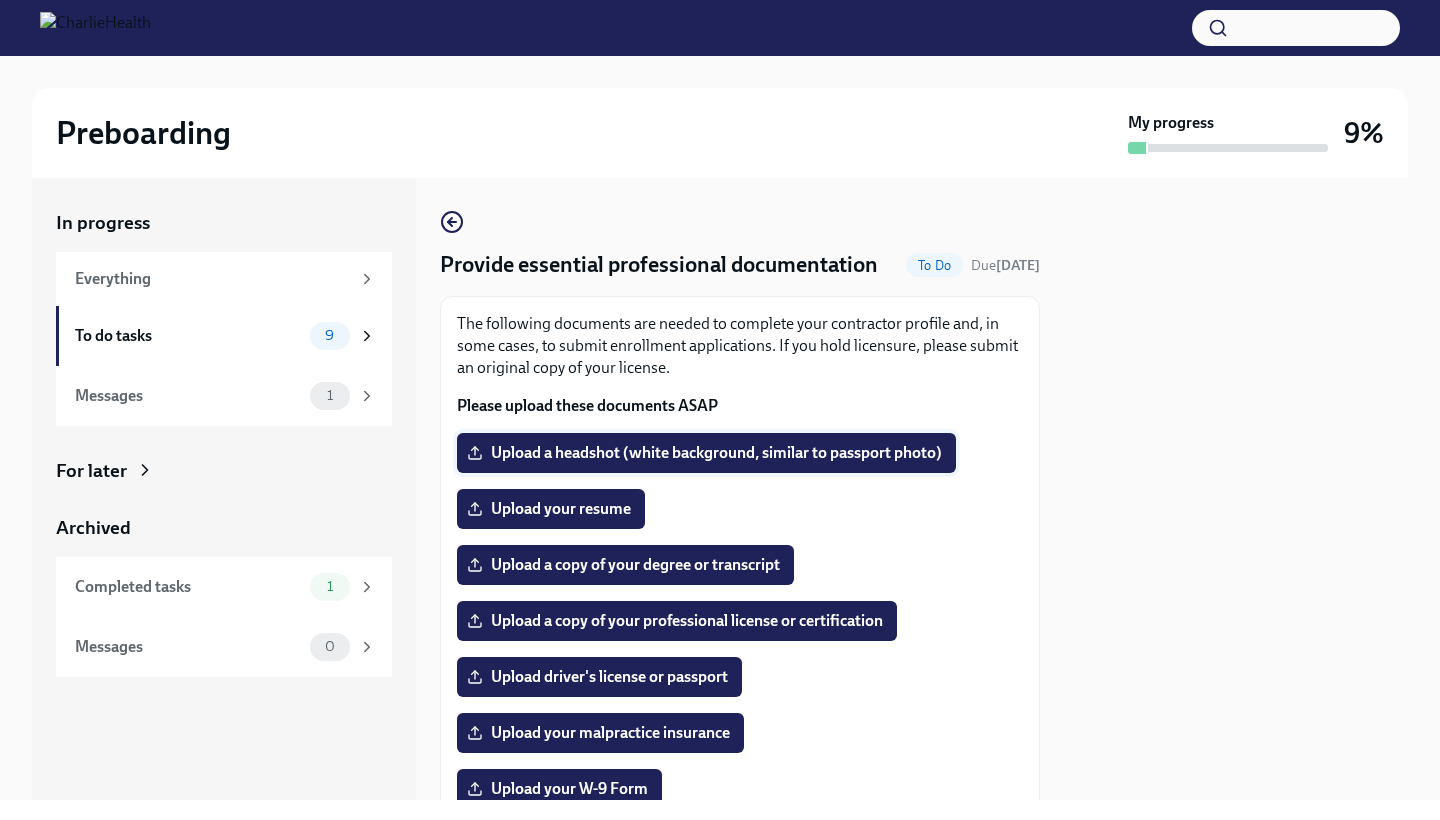 click on "Upload a headshot (white background, similar to passport photo)" at bounding box center [706, 453] 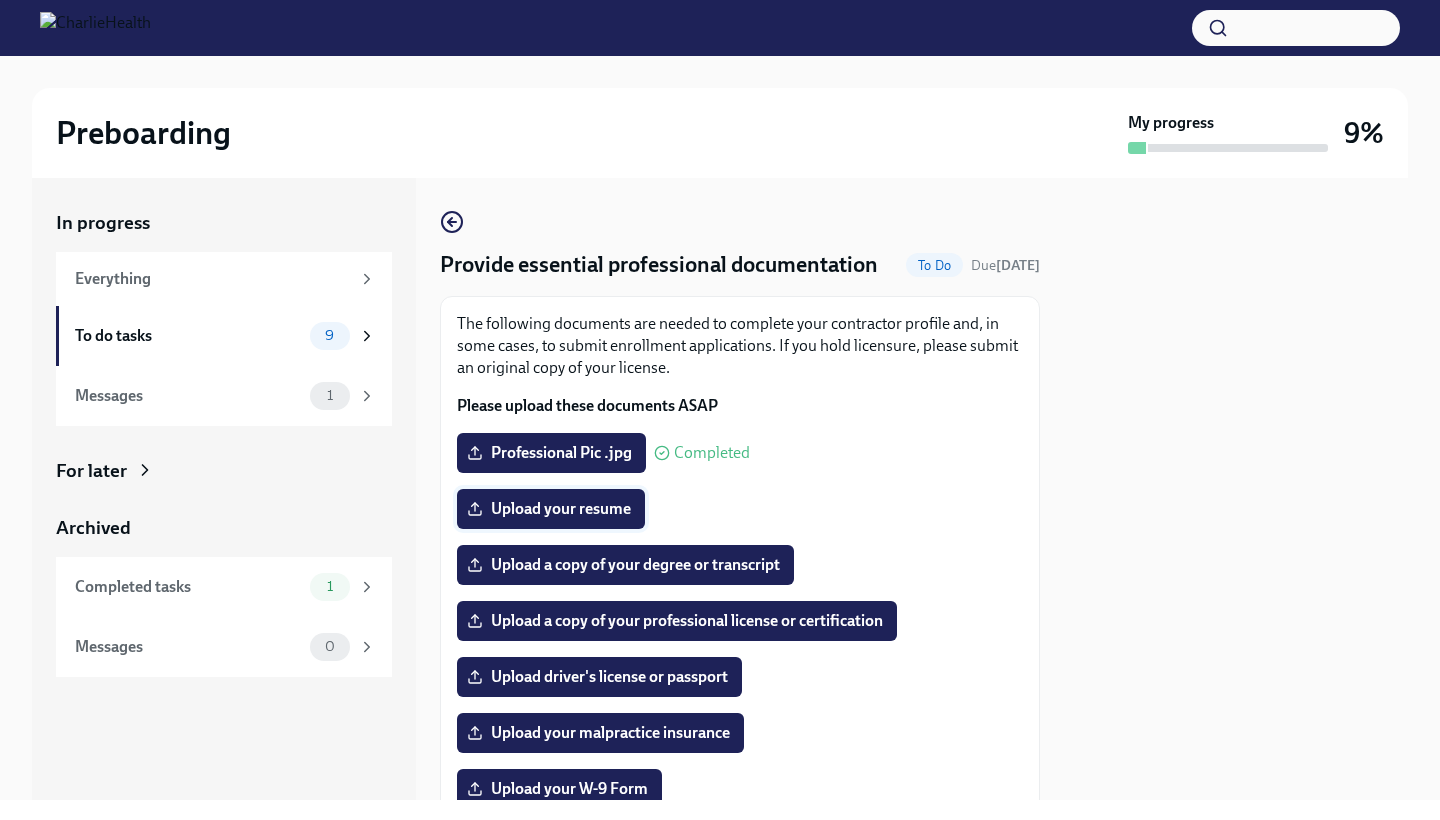 click on "Upload your resume" at bounding box center (551, 509) 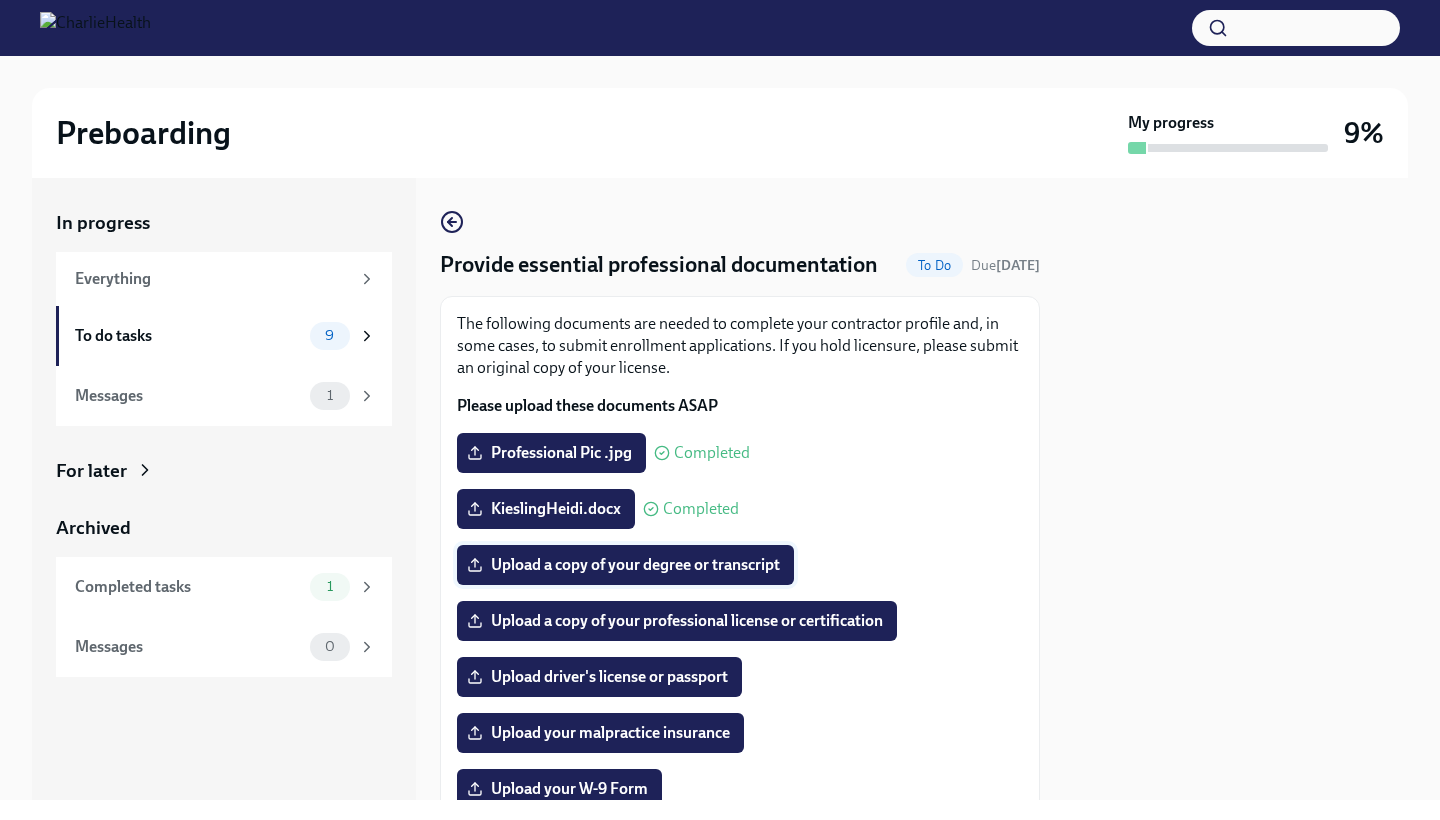 click on "Upload a copy of your degree or transcript" at bounding box center (625, 565) 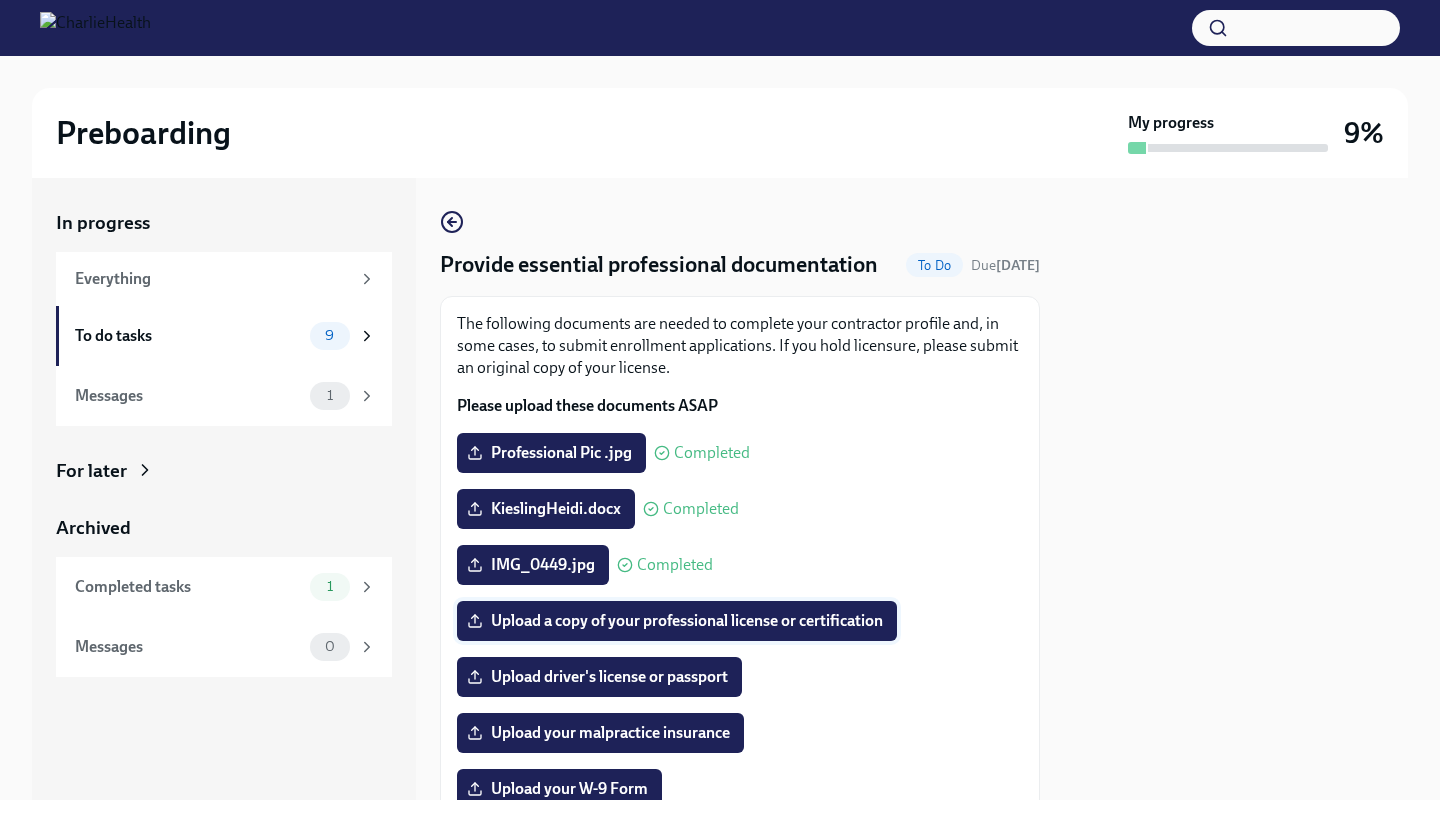 click on "Upload a copy of your professional license or certification" at bounding box center [677, 621] 